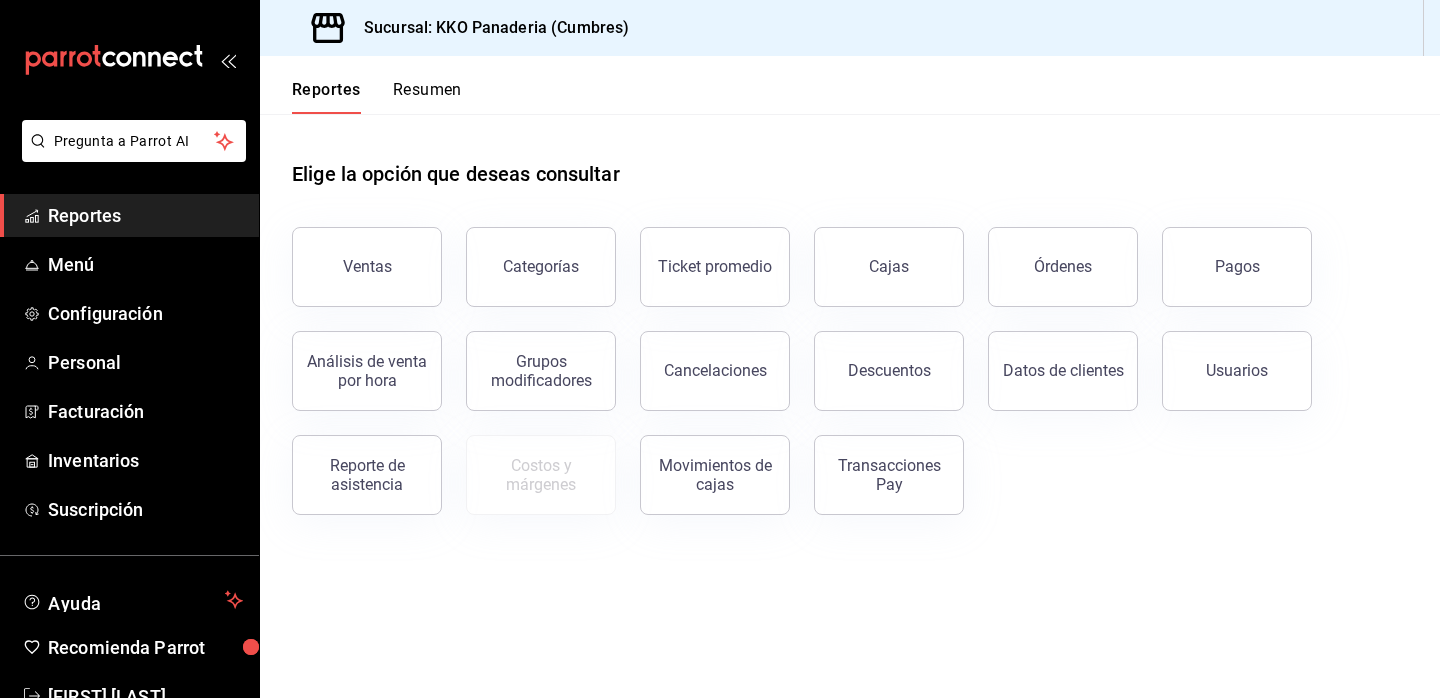 scroll, scrollTop: 0, scrollLeft: 0, axis: both 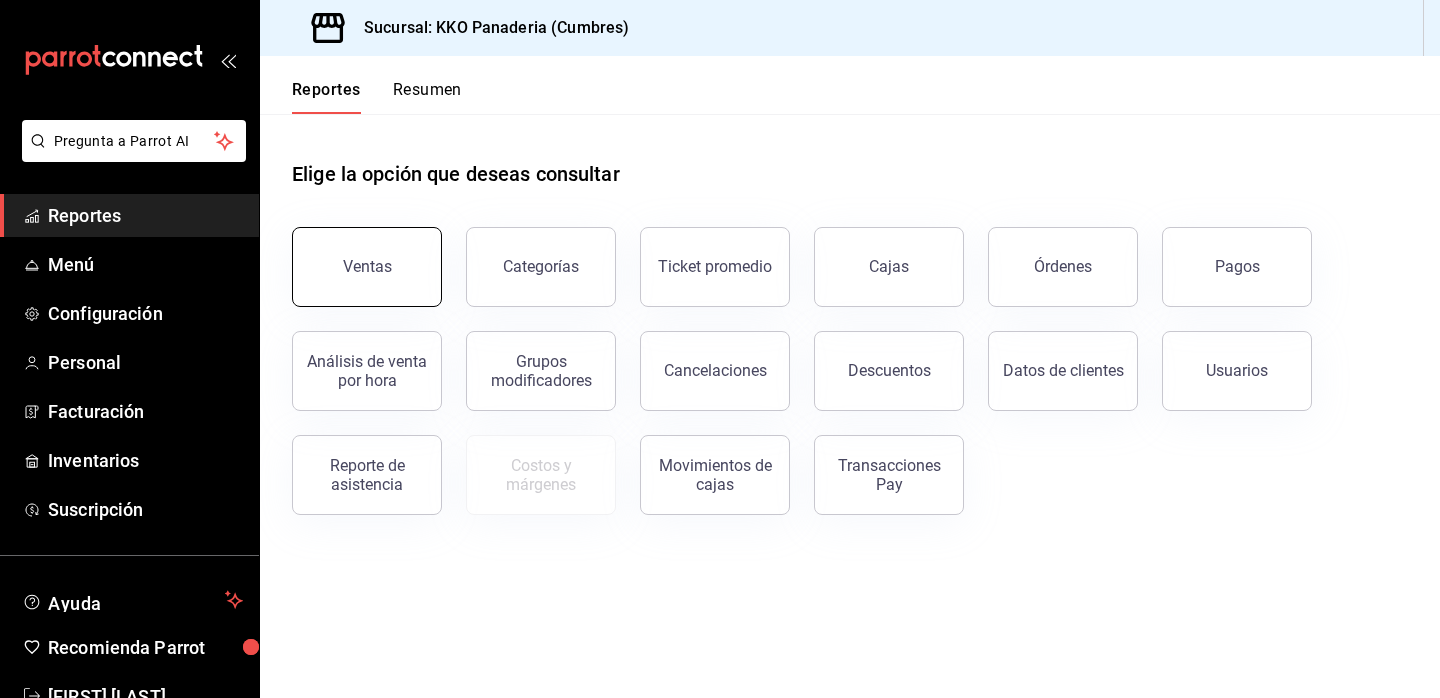 click on "Ventas" at bounding box center (367, 267) 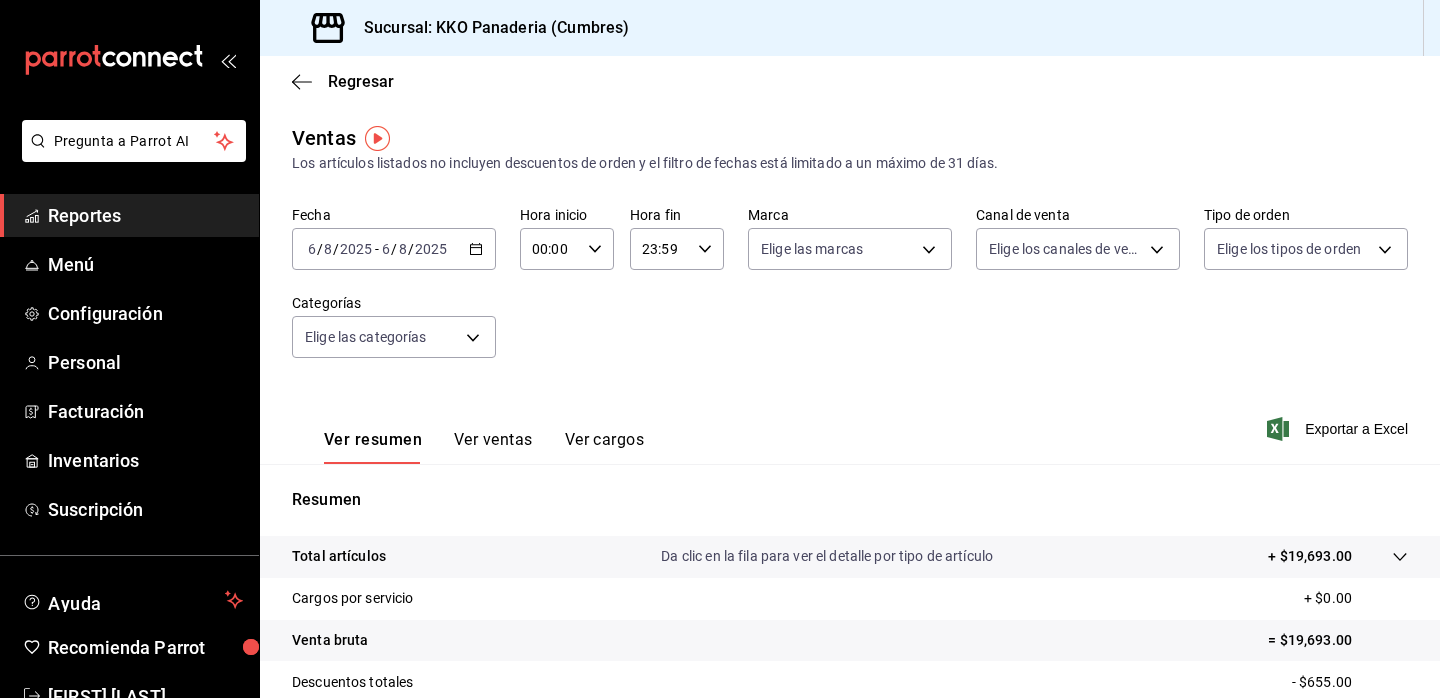 click on "Reportes" at bounding box center [145, 215] 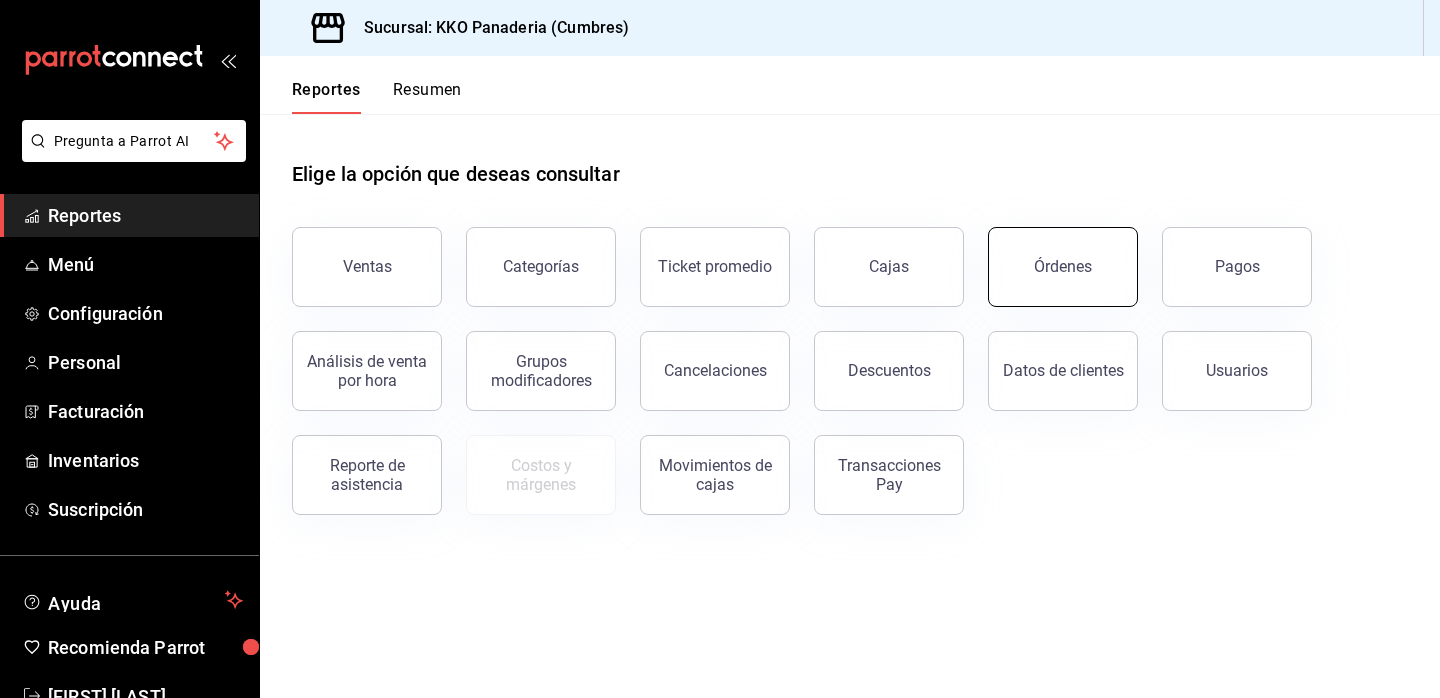 click on "Órdenes" at bounding box center [1063, 267] 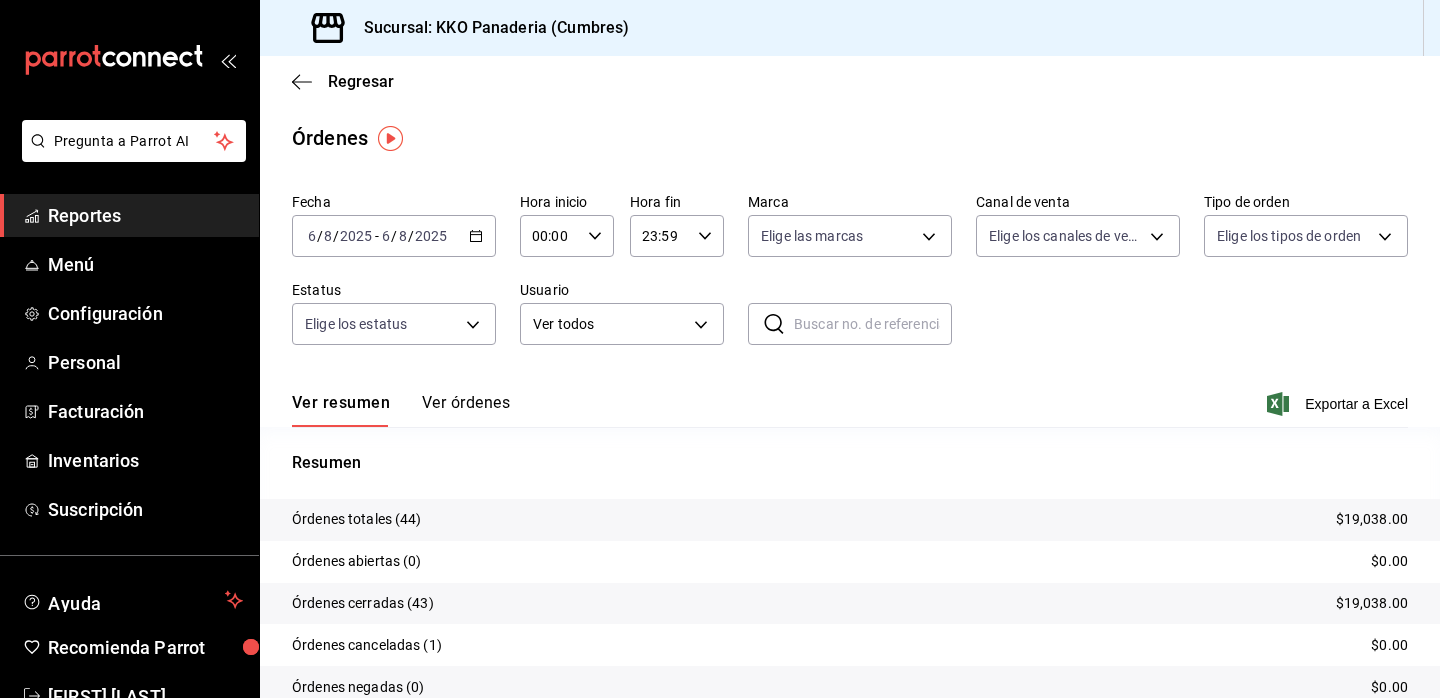 click on "2025-08-06 6 / 8 / 2025 - 2025-08-06 6 / 8 / 2025" at bounding box center (394, 236) 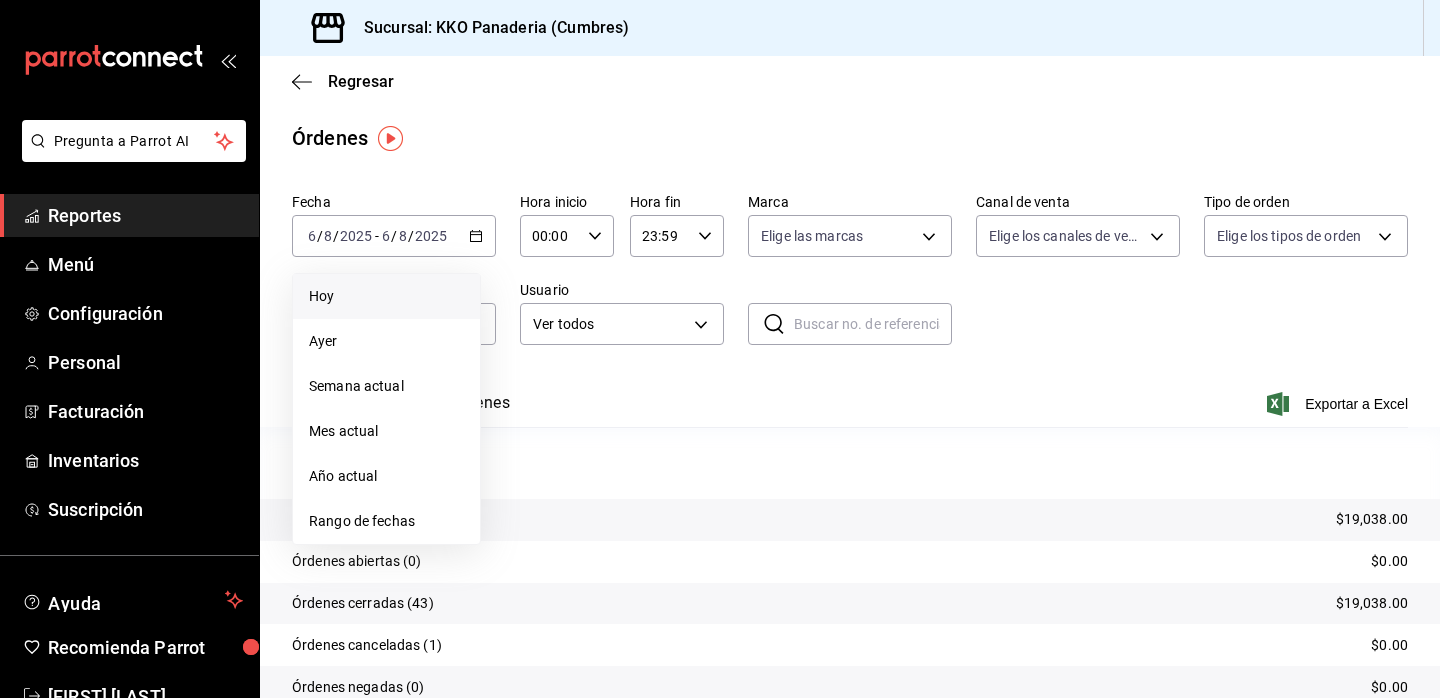 click on "Hoy" at bounding box center (386, 296) 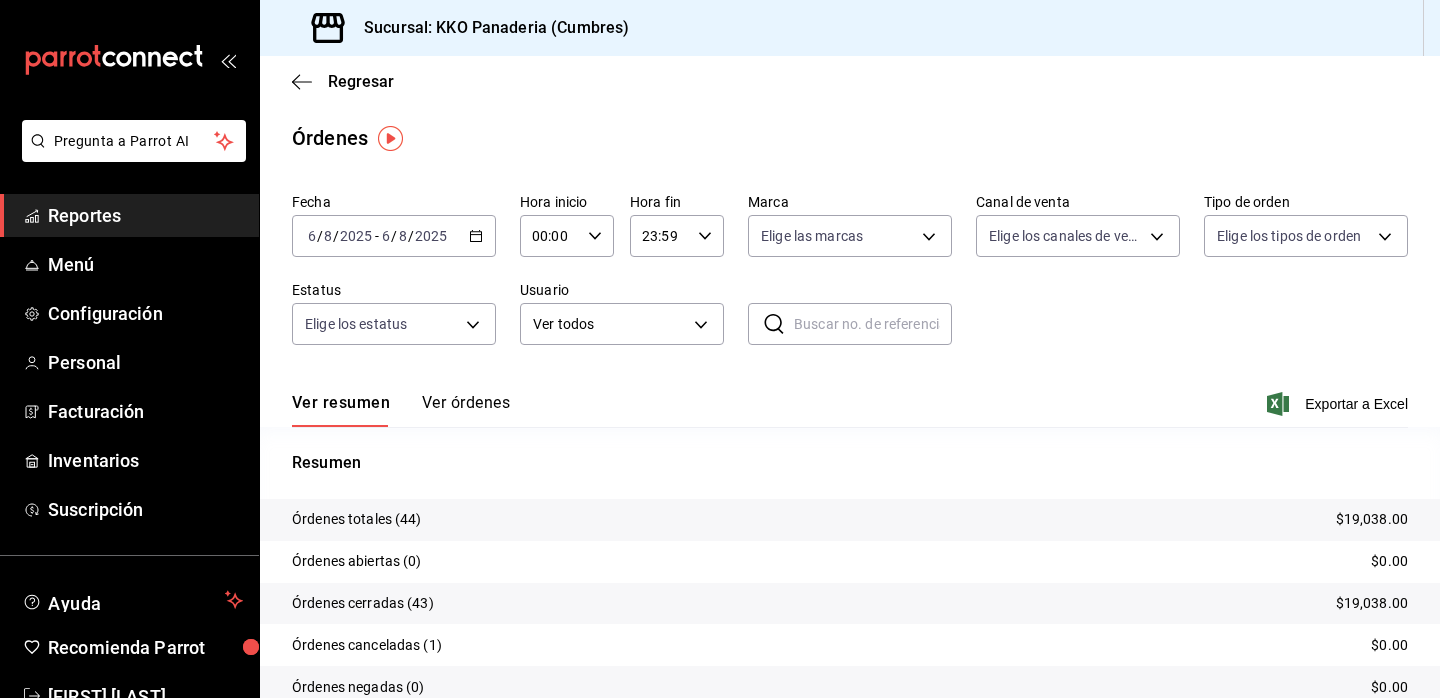 click on "Reportes" at bounding box center [145, 215] 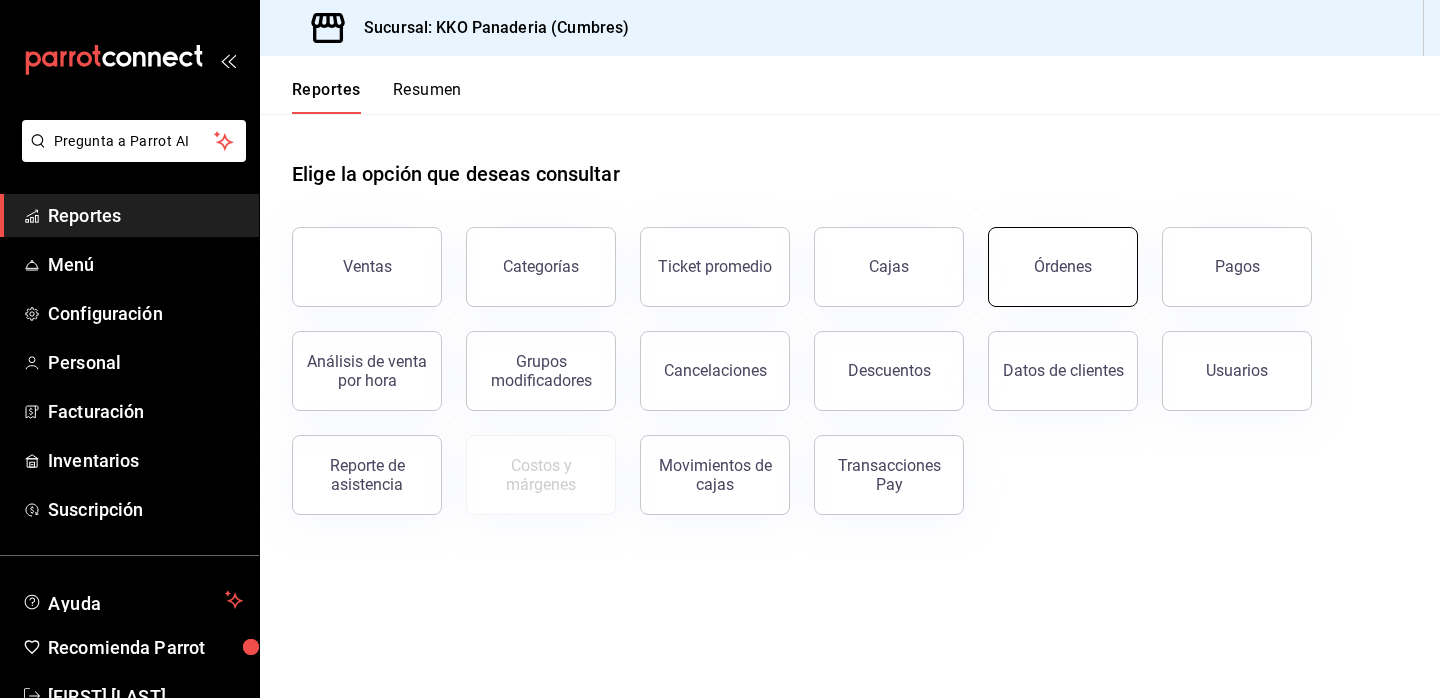 click on "Órdenes" at bounding box center [1063, 267] 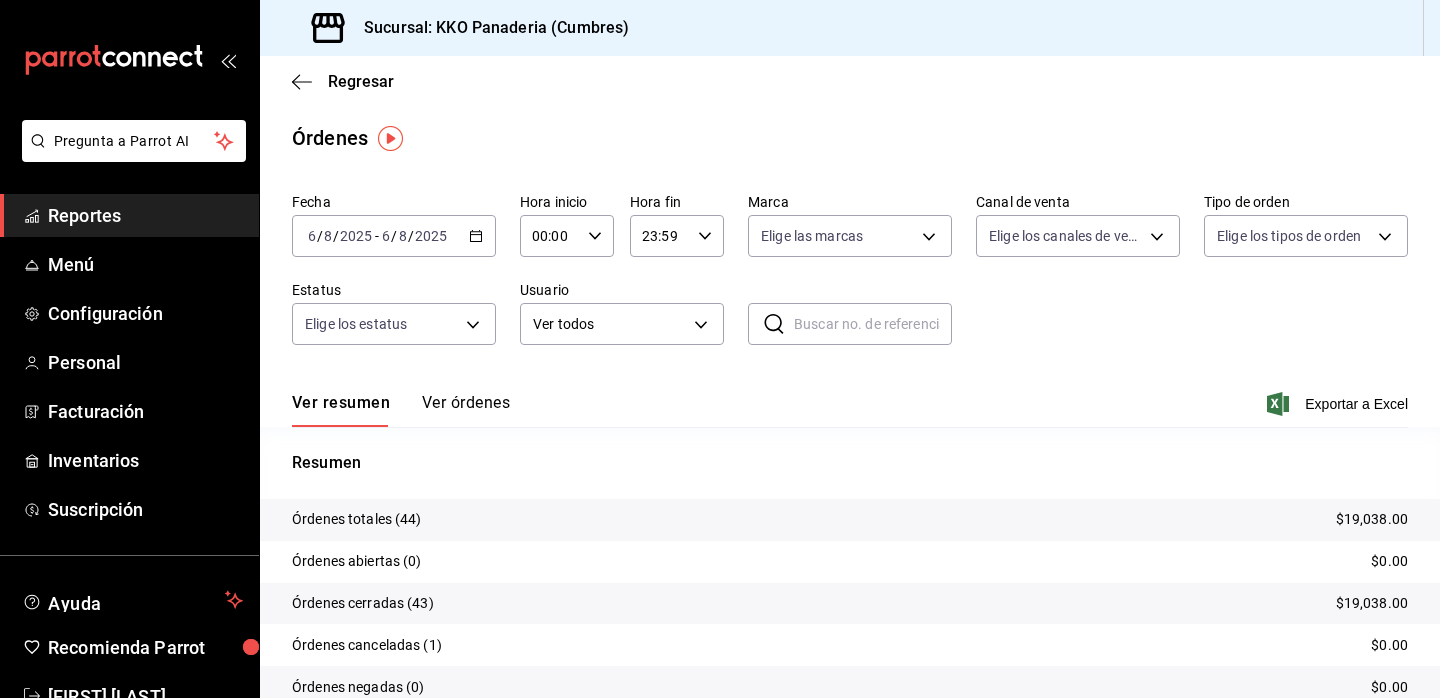 click on "Reportes" at bounding box center (145, 215) 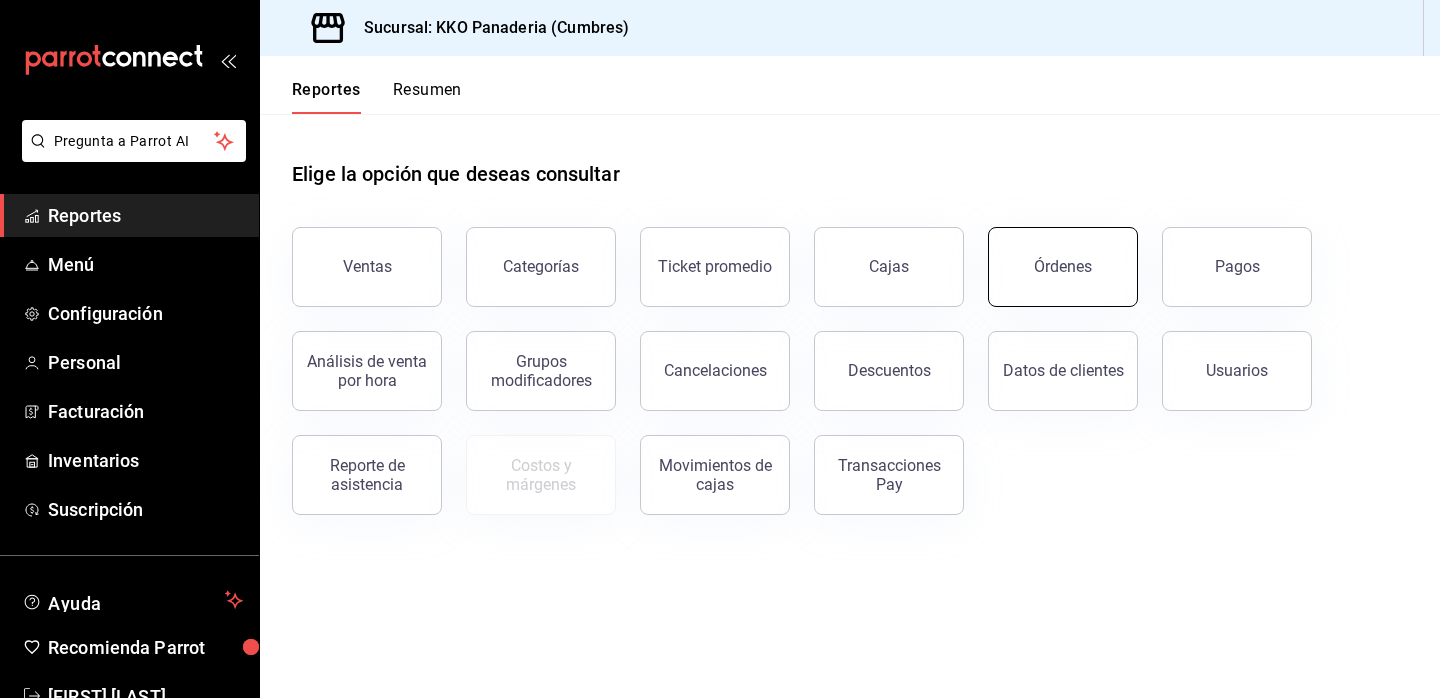 click on "Órdenes" at bounding box center [1063, 266] 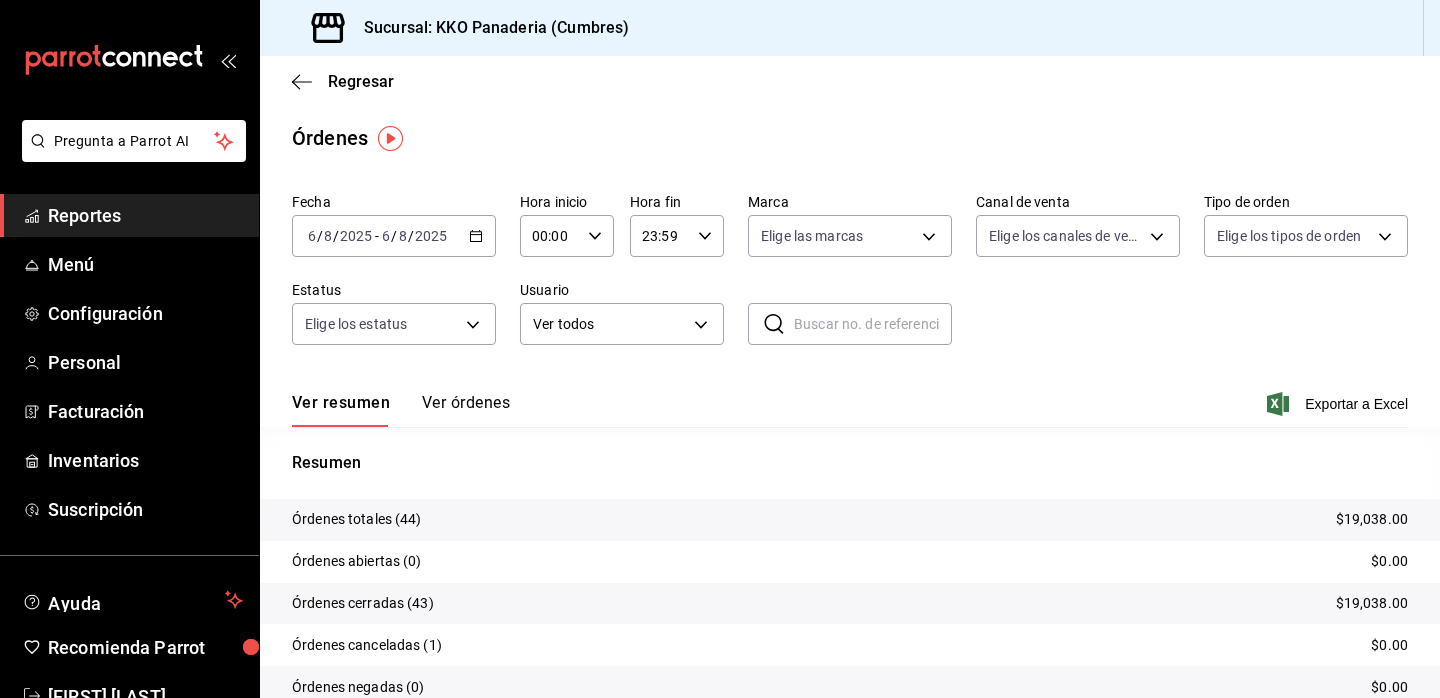 click on "Reportes" at bounding box center [129, 215] 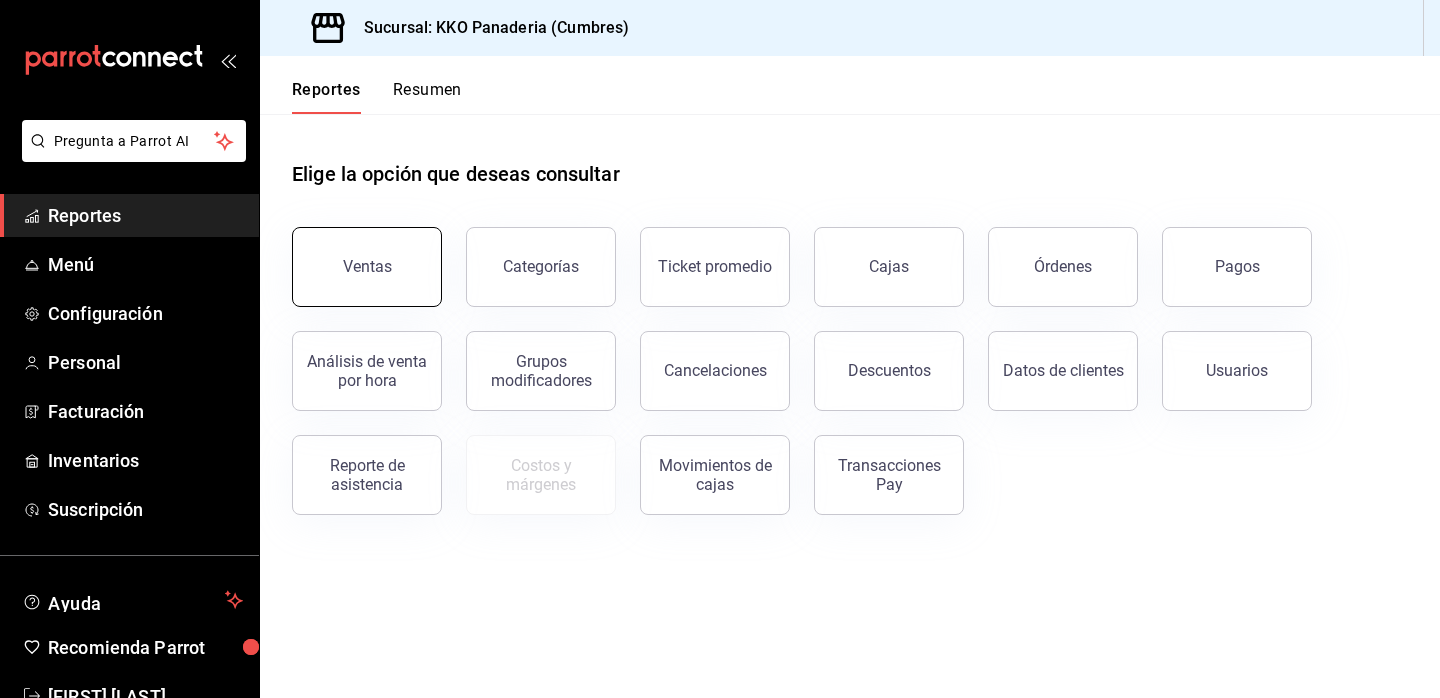 click on "Ventas" at bounding box center [367, 267] 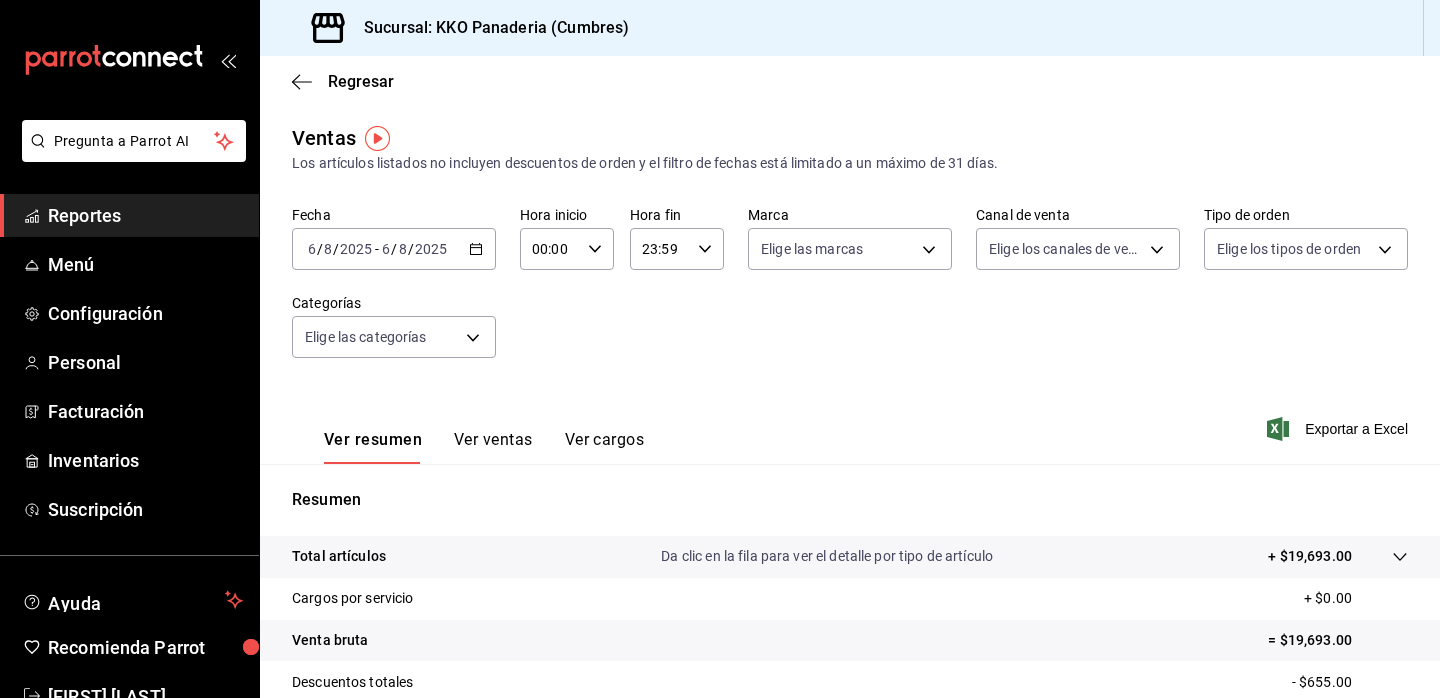 click on "Reportes" at bounding box center (145, 215) 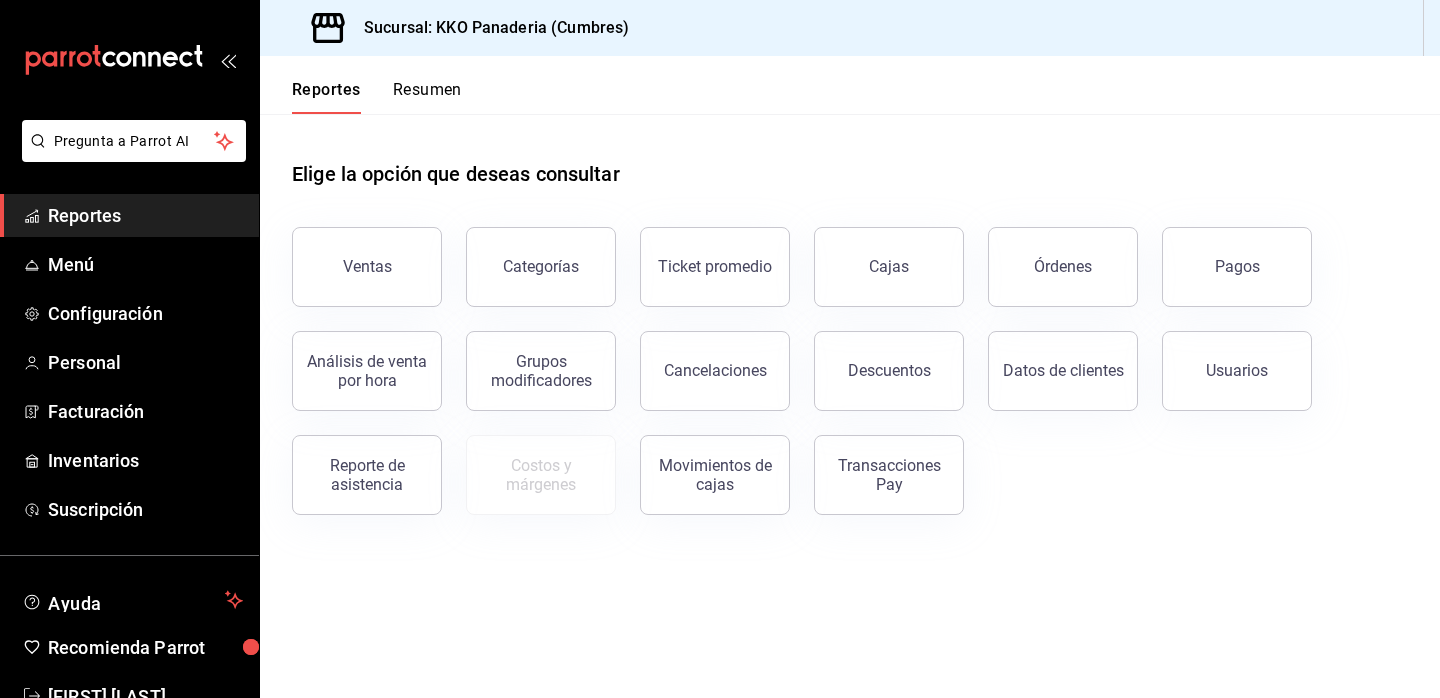 click on "Reportes" at bounding box center [145, 215] 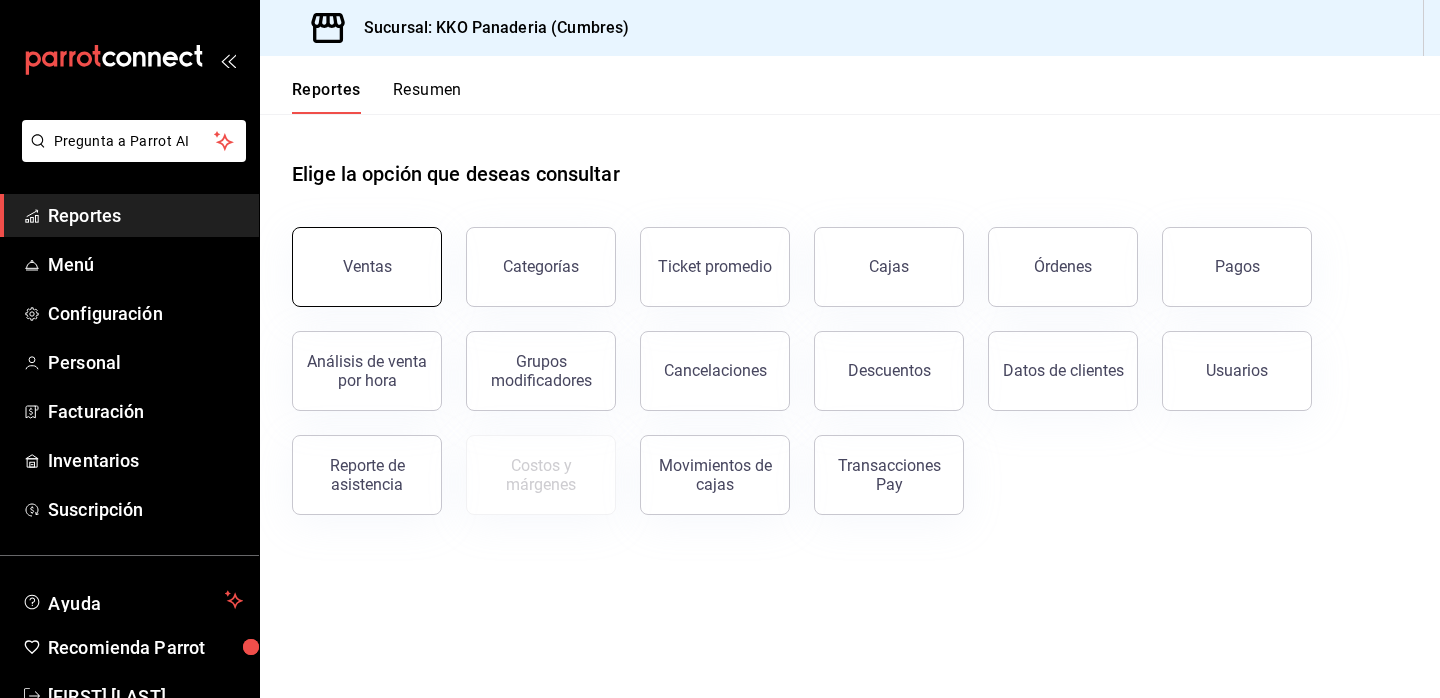click on "Ventas" at bounding box center [367, 267] 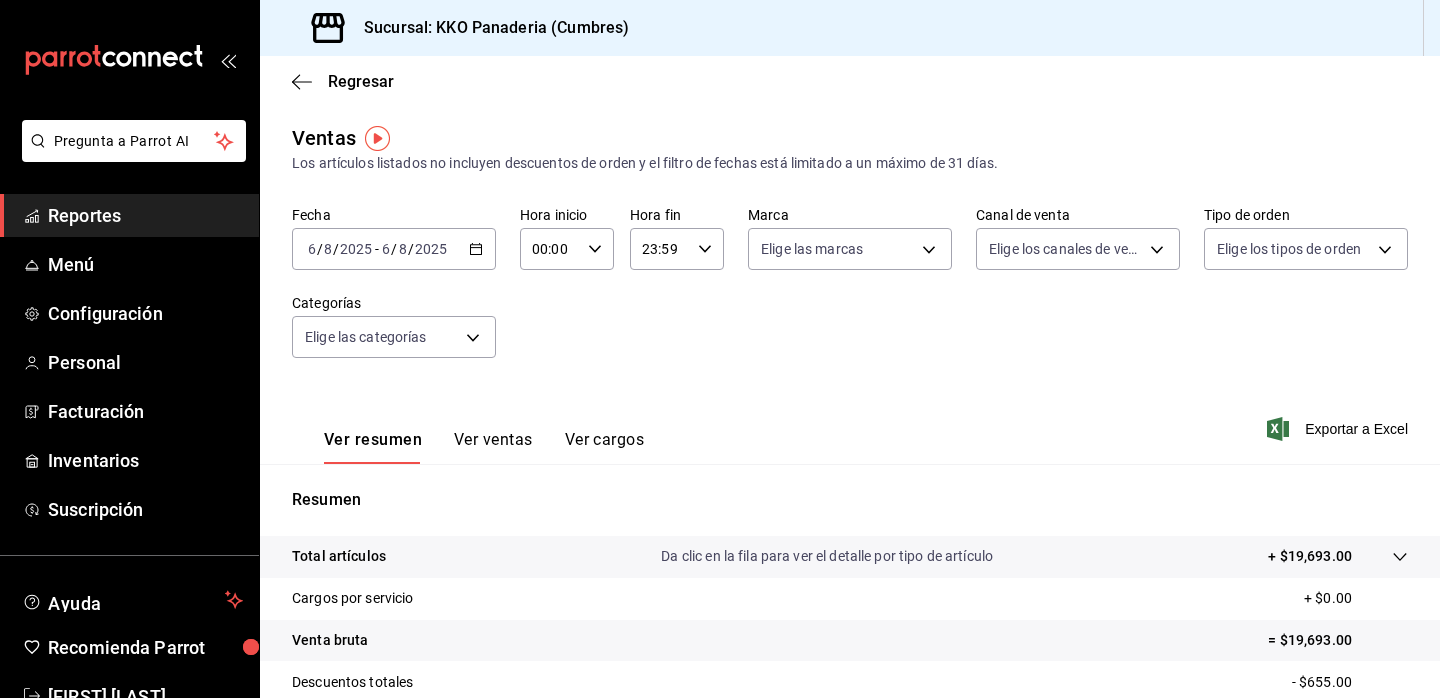 click on "Reportes" at bounding box center (145, 215) 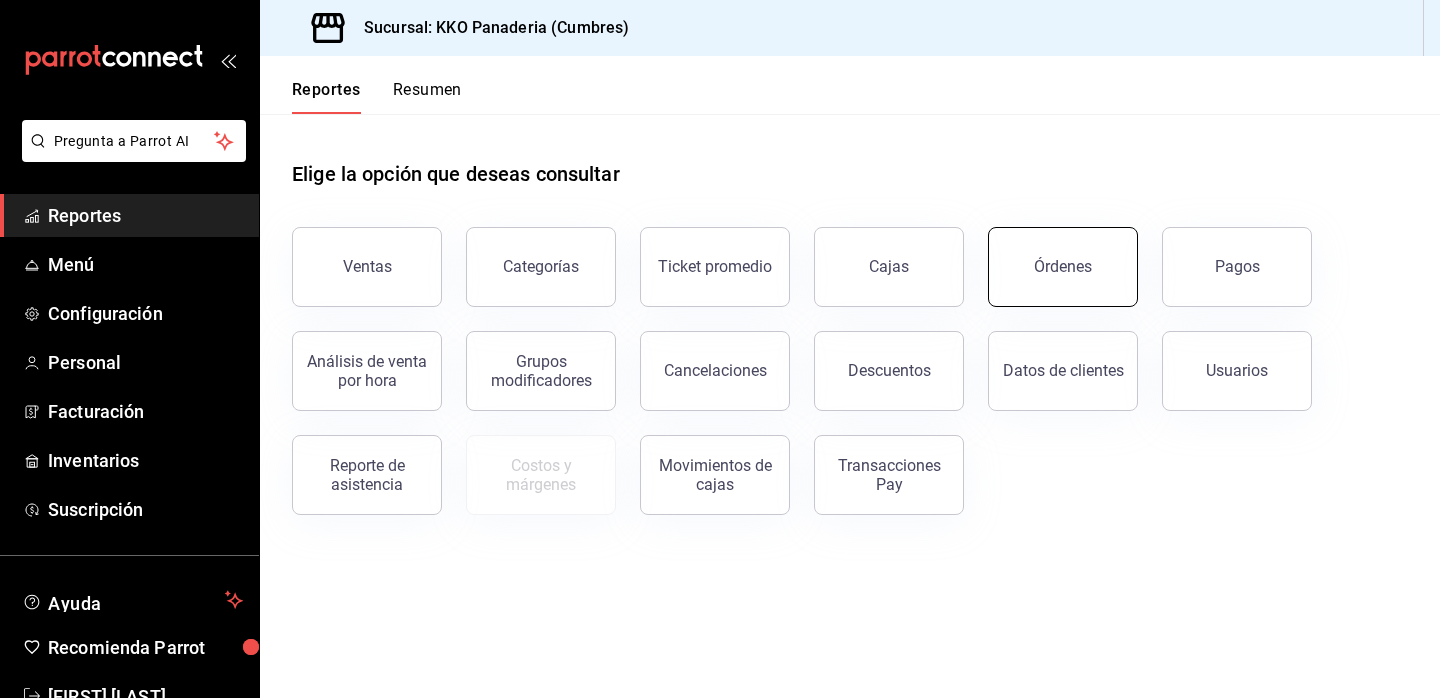 click on "Órdenes" at bounding box center (1063, 266) 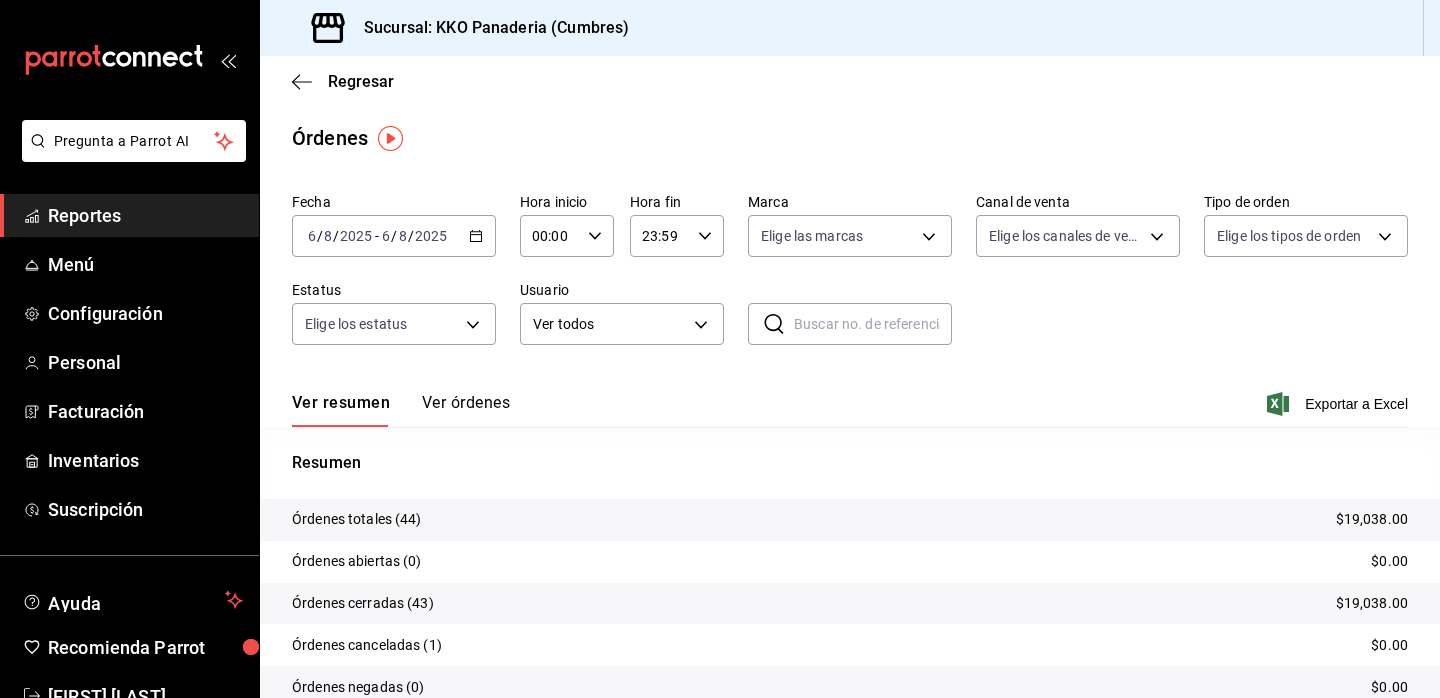 click 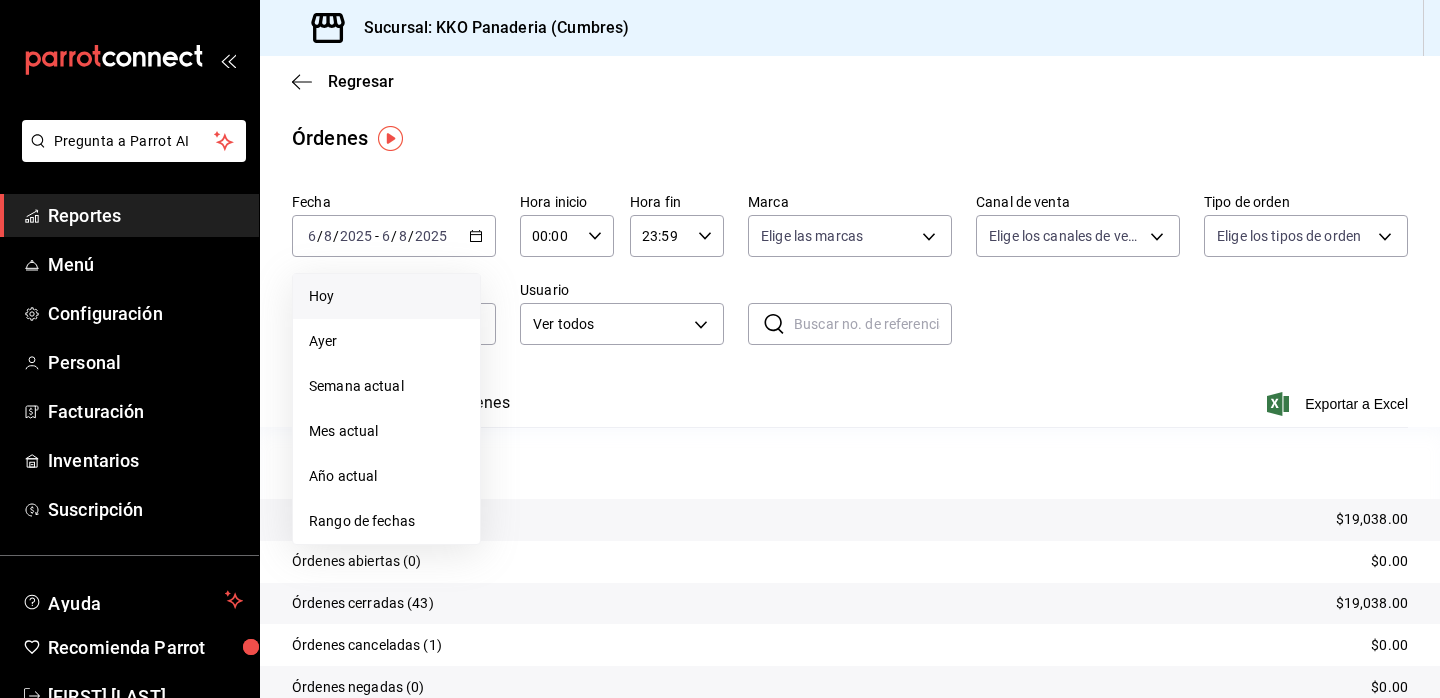 click on "Hoy" at bounding box center [386, 296] 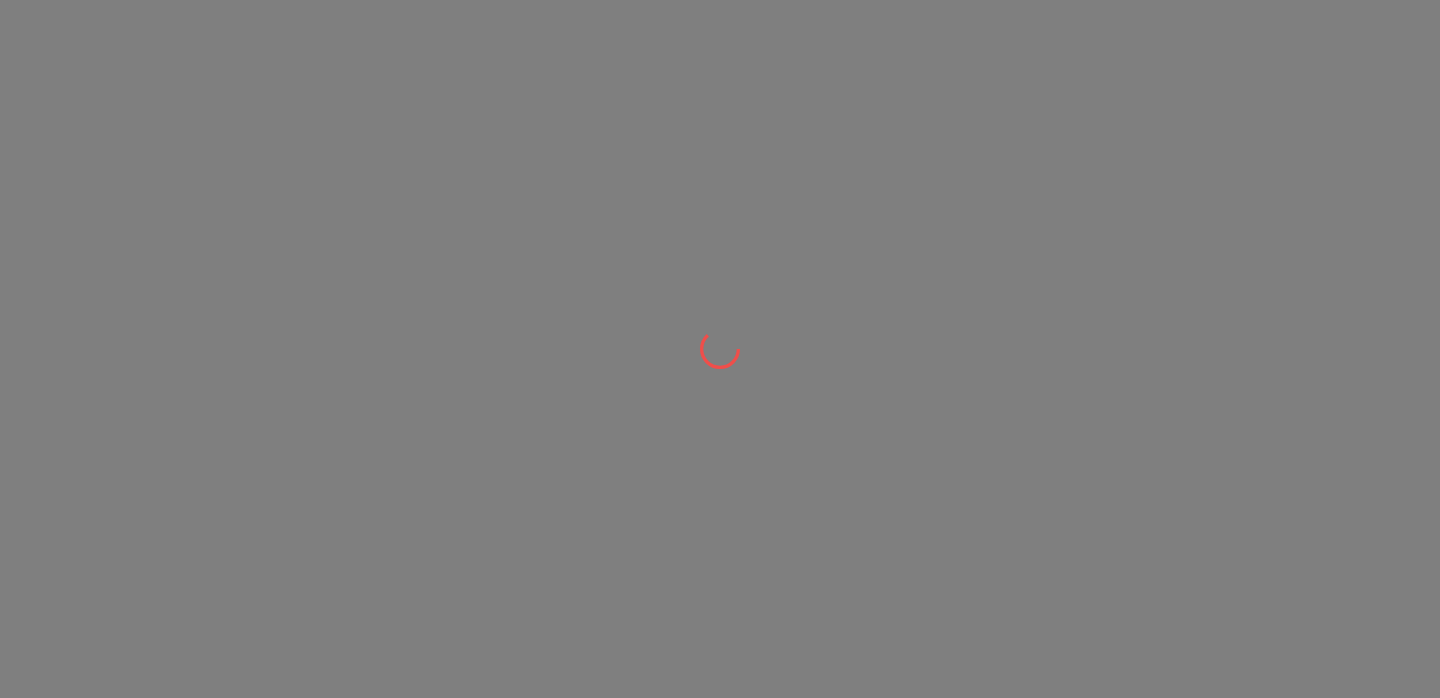 scroll, scrollTop: 0, scrollLeft: 0, axis: both 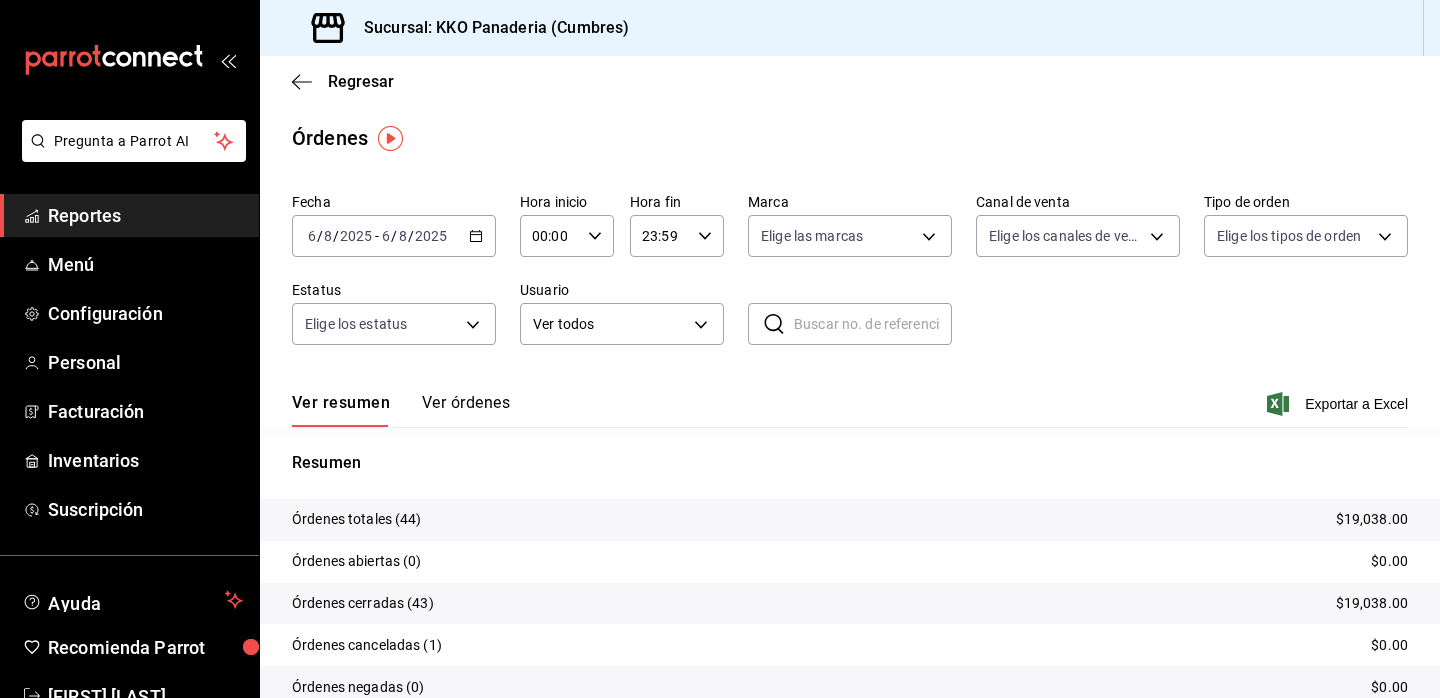click 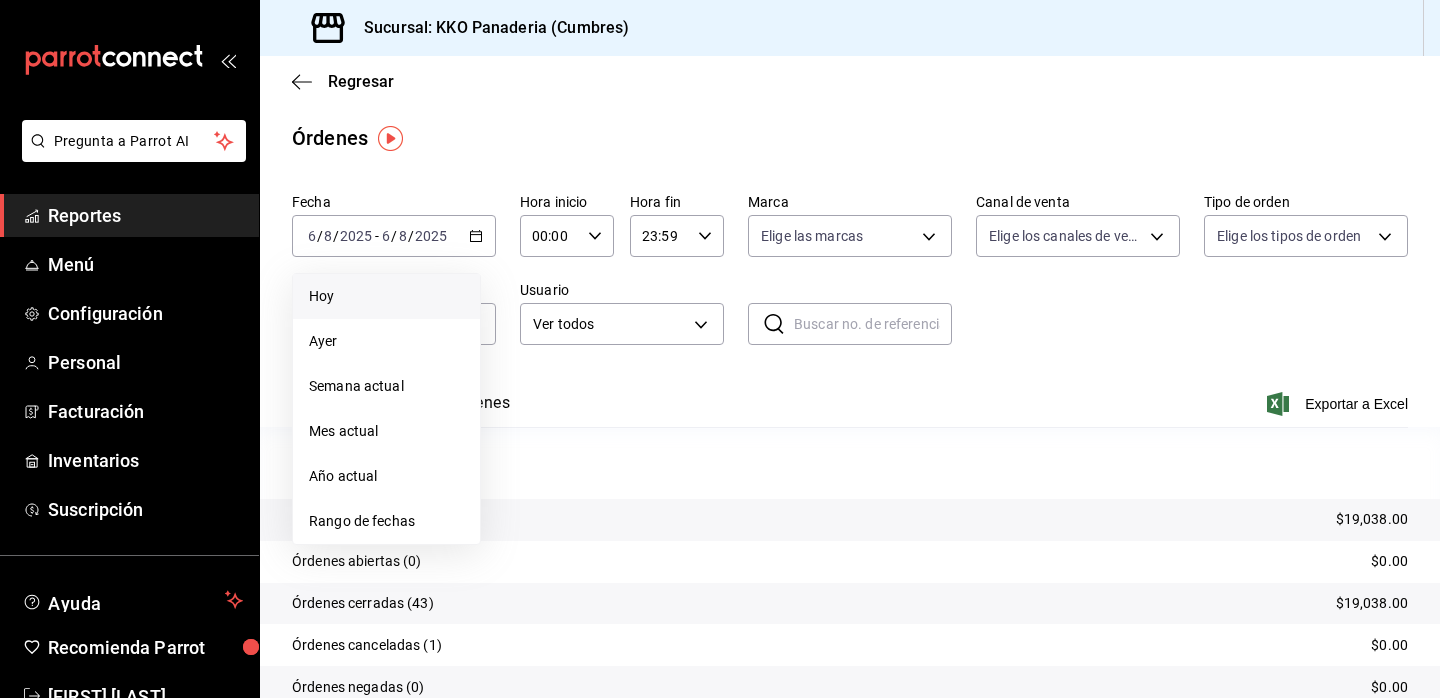 click on "Hoy" at bounding box center [386, 296] 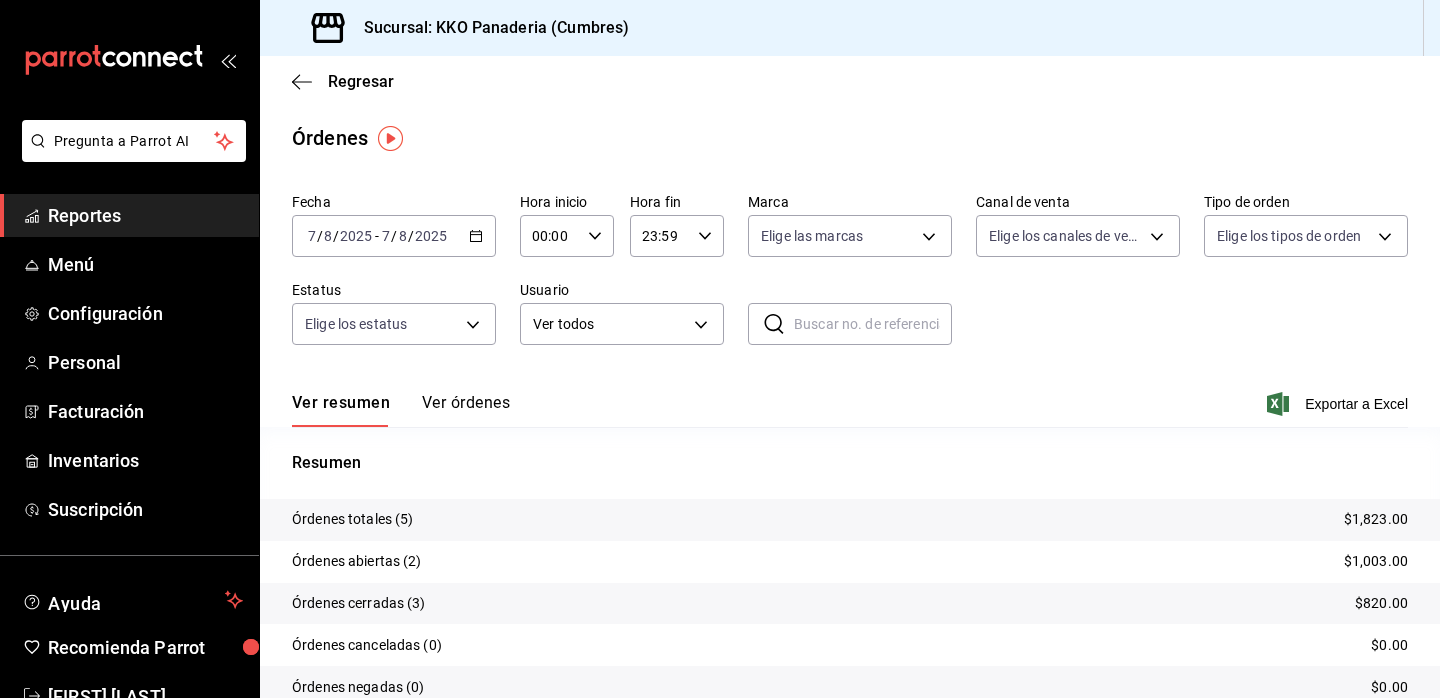 click on "Ver órdenes" at bounding box center [466, 410] 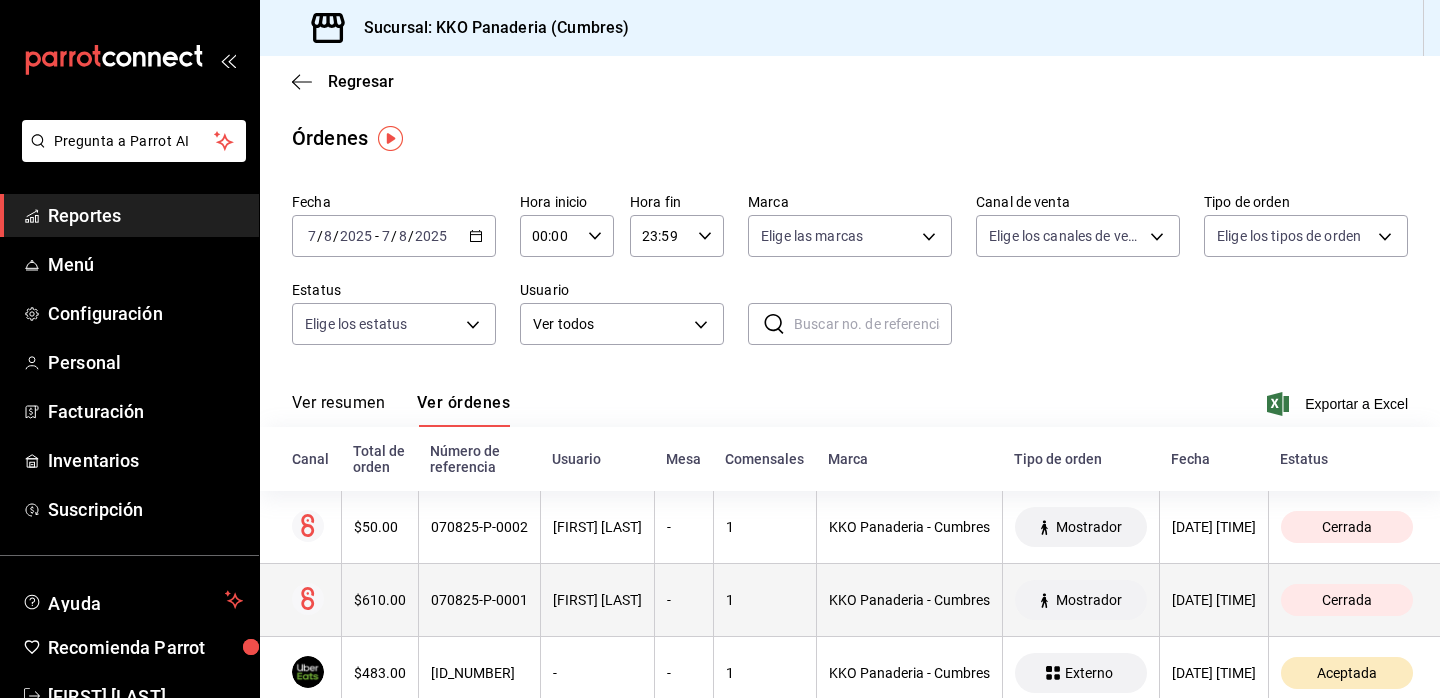 scroll, scrollTop: 199, scrollLeft: 0, axis: vertical 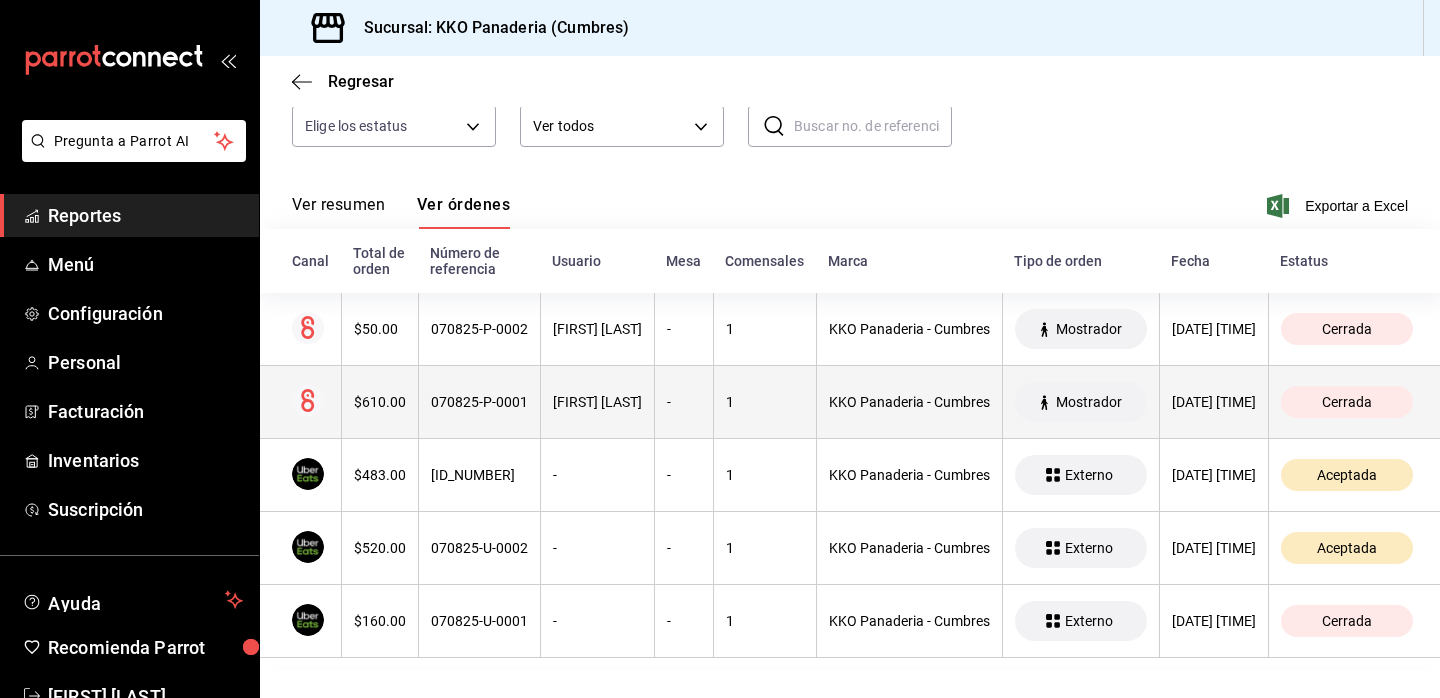 click on "$610.00" at bounding box center [379, 402] 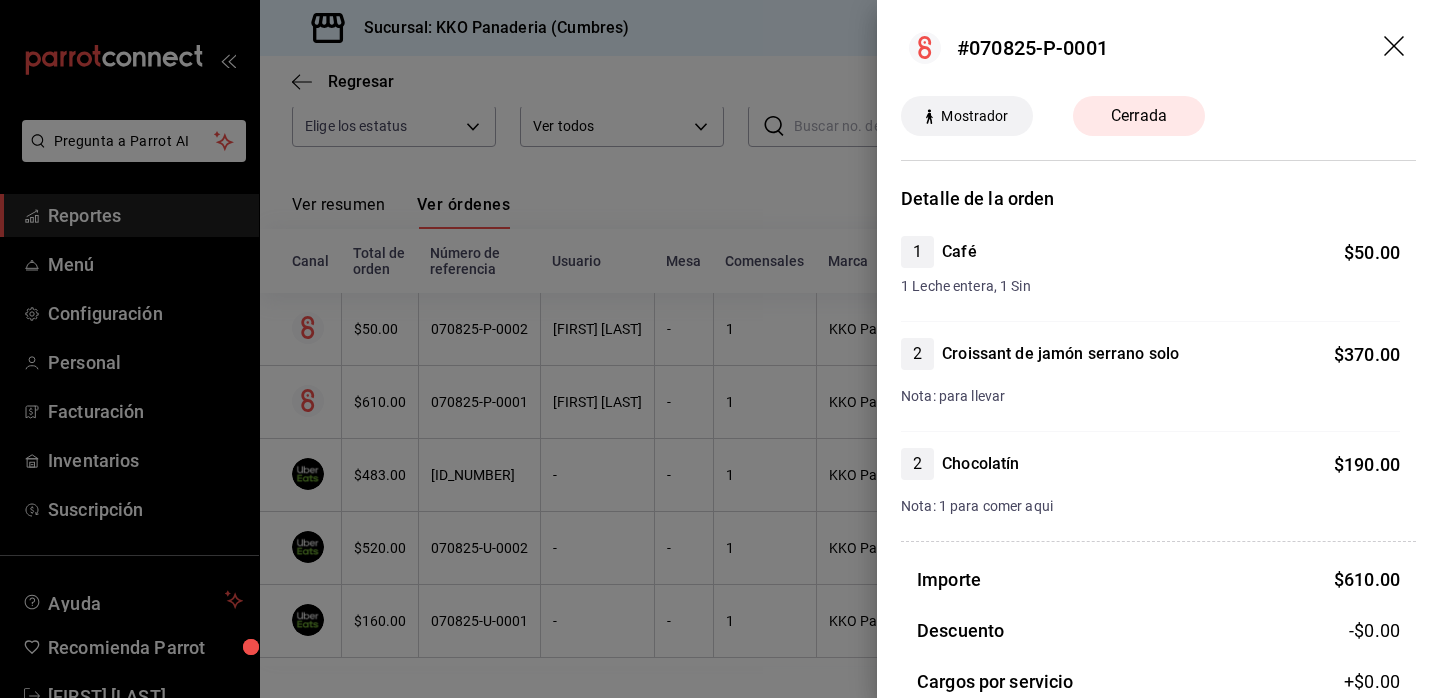 click at bounding box center [720, 349] 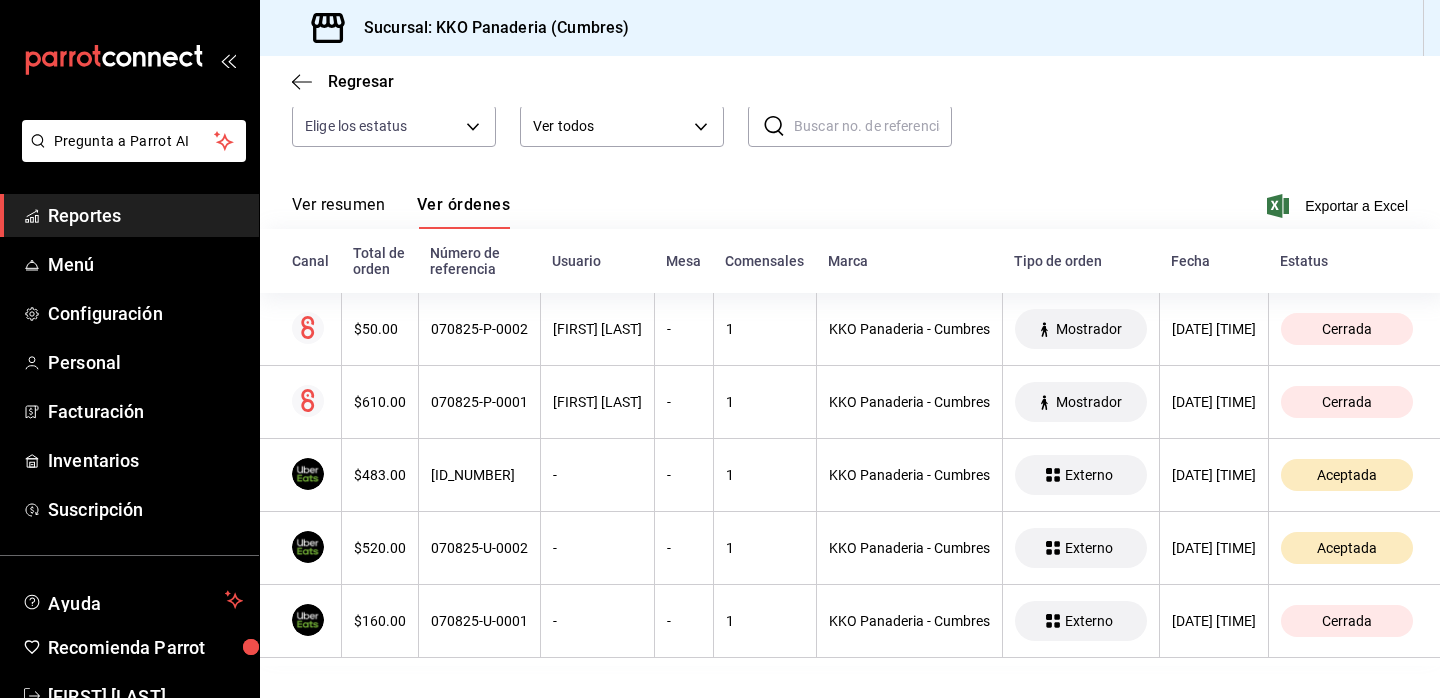 click on "Reportes" at bounding box center (145, 215) 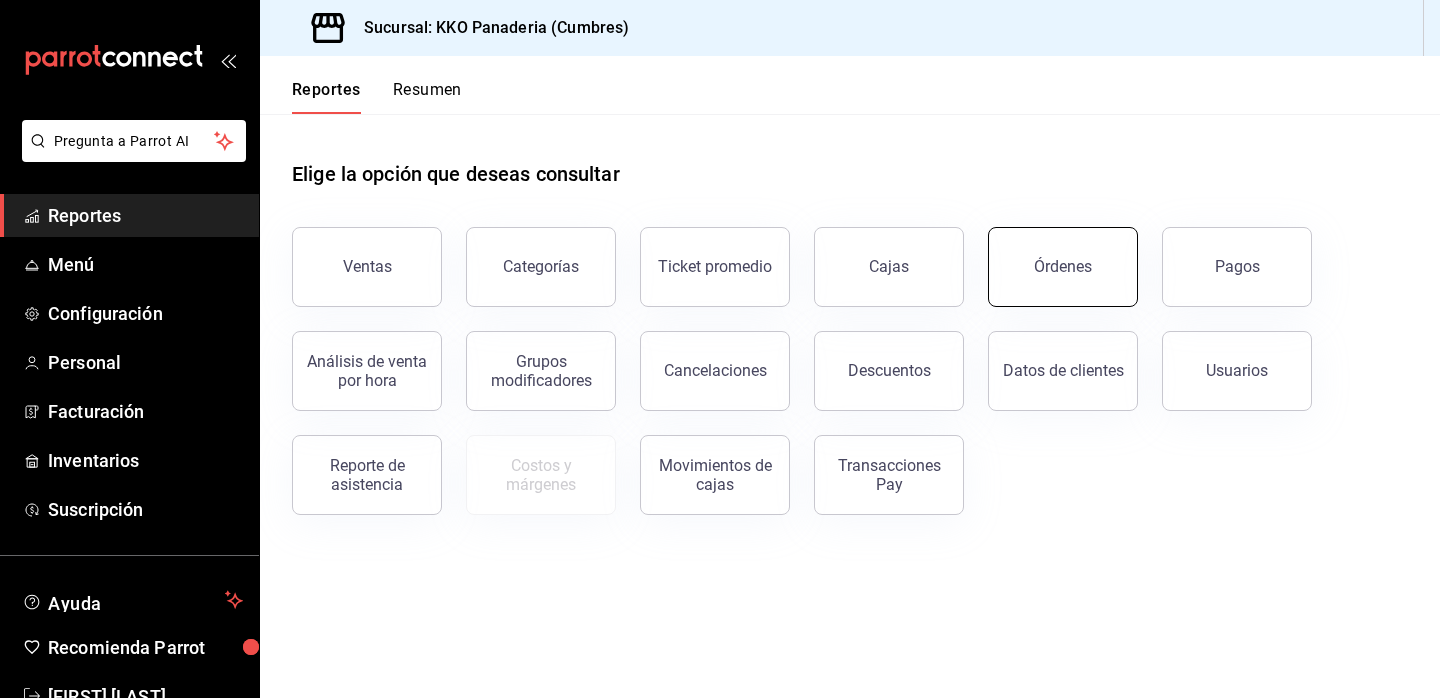 click on "Órdenes" at bounding box center (1063, 267) 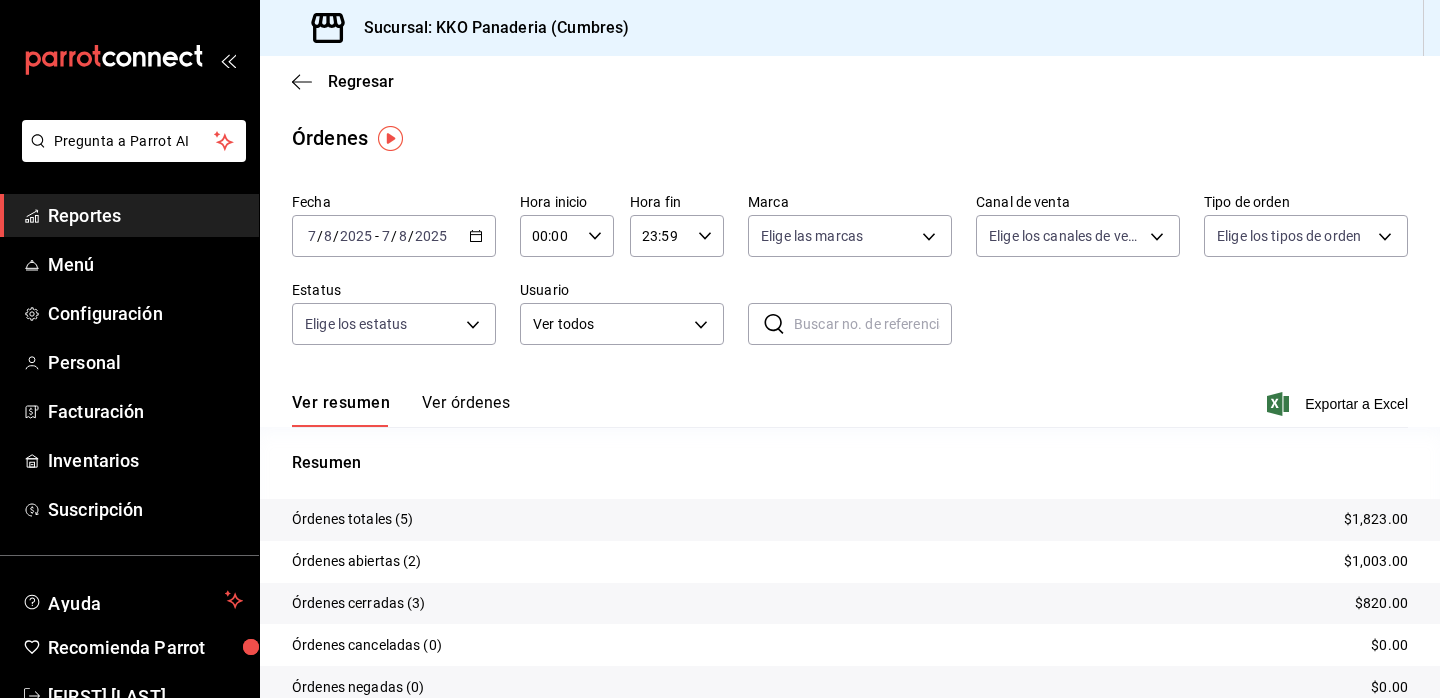 click on "Reportes" at bounding box center [145, 215] 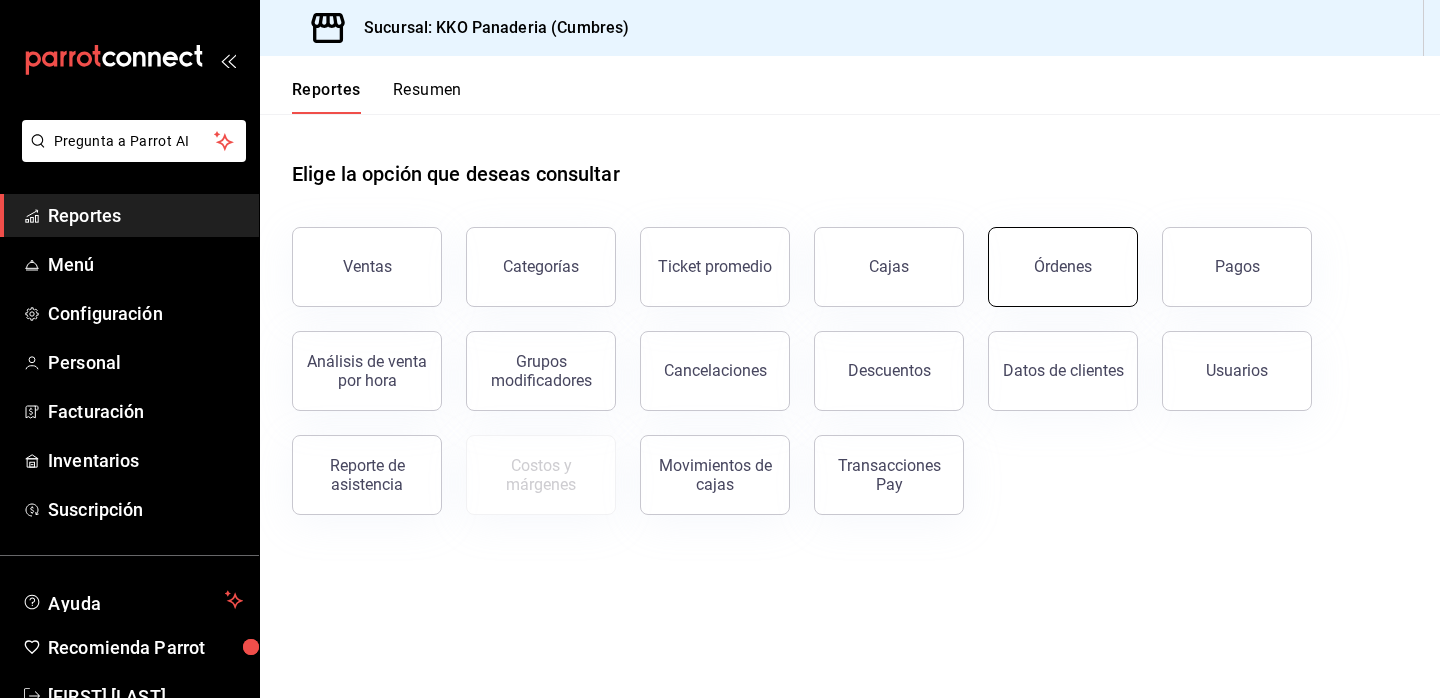 click on "Órdenes" at bounding box center [1063, 267] 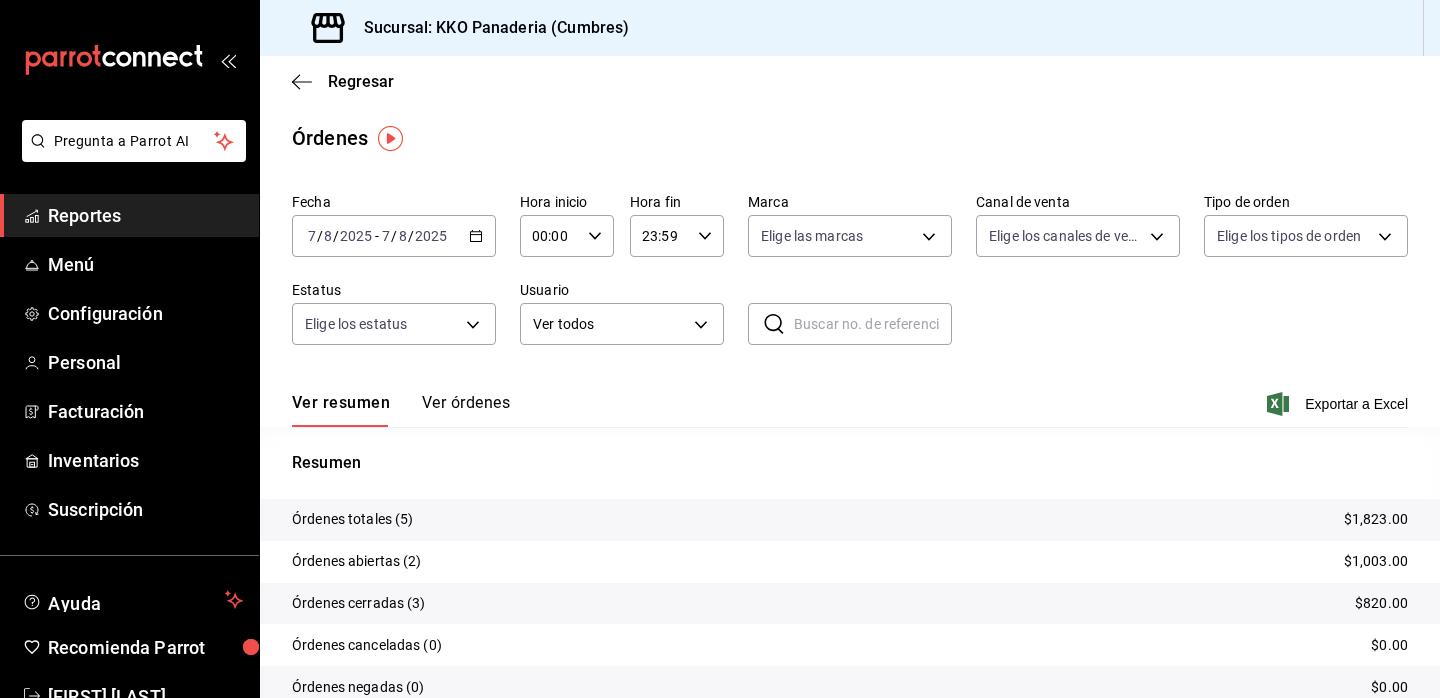 click on "Reportes" at bounding box center (145, 215) 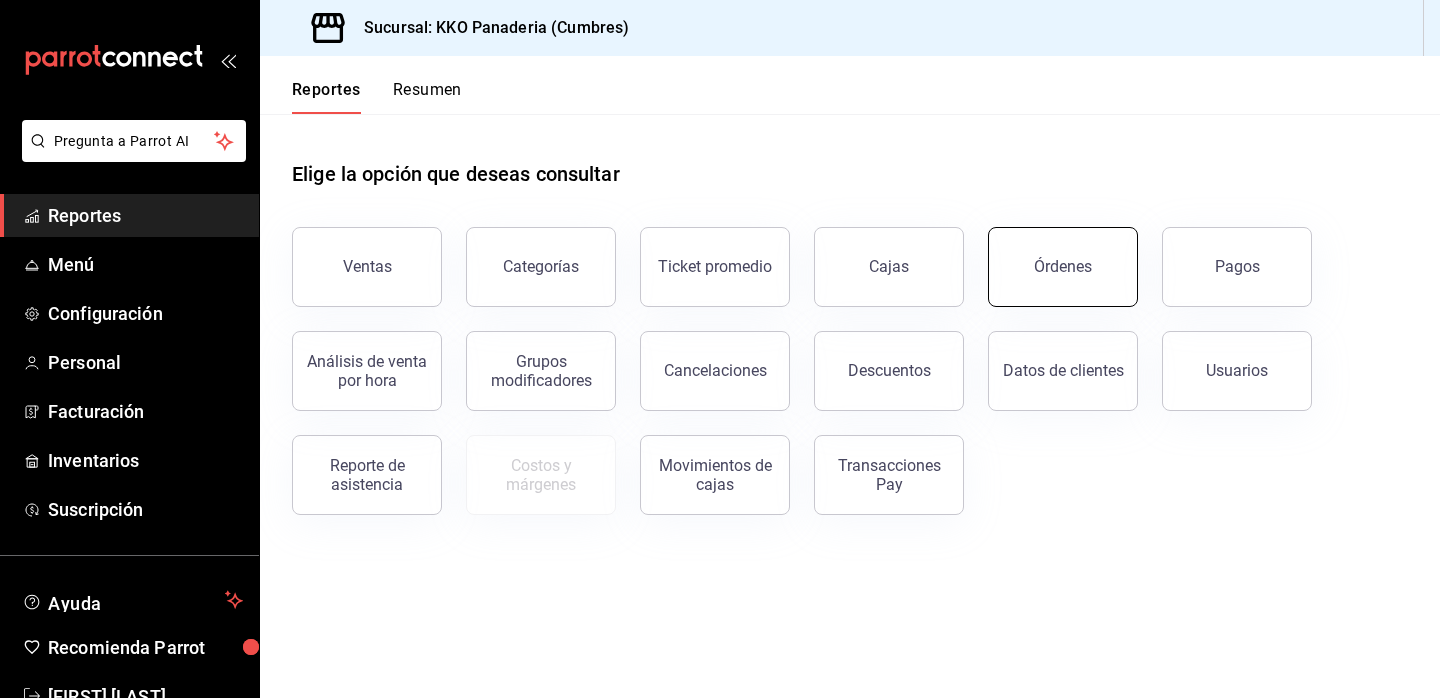 click on "Órdenes" at bounding box center (1063, 266) 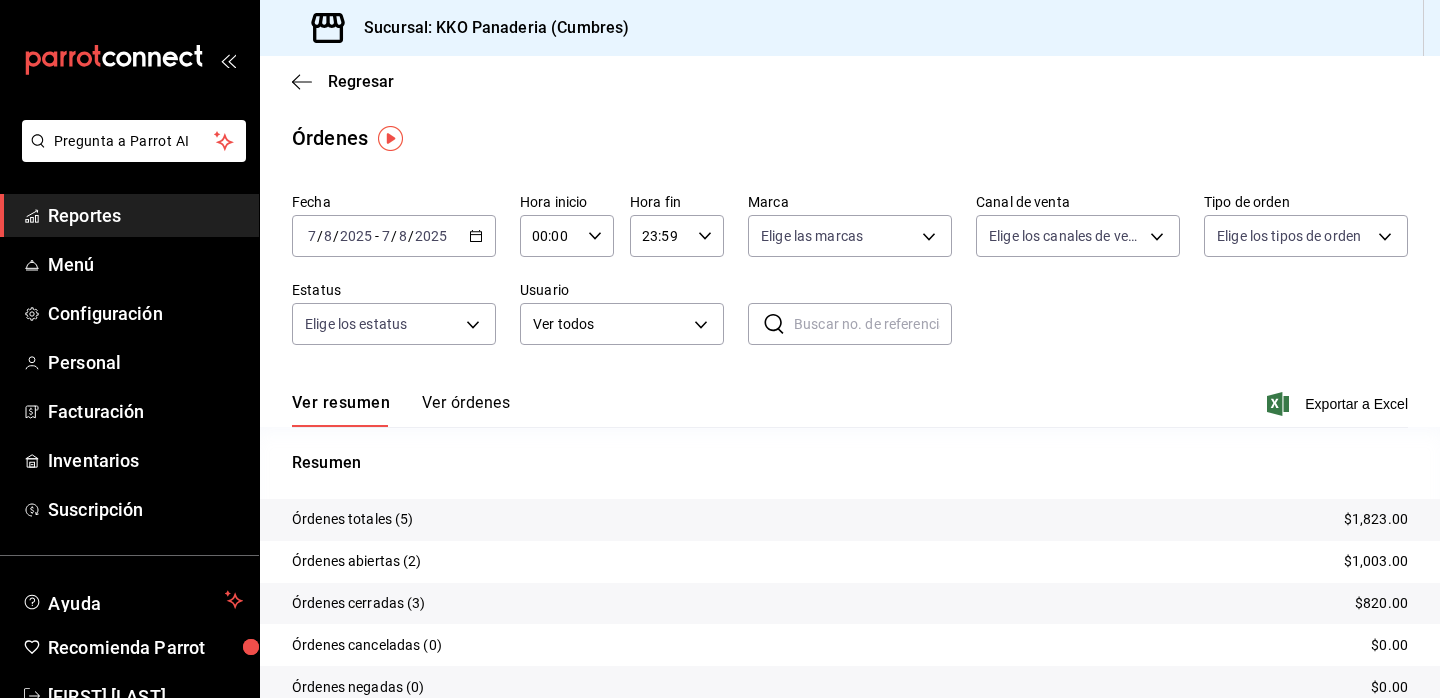 click on "Reportes" at bounding box center [145, 215] 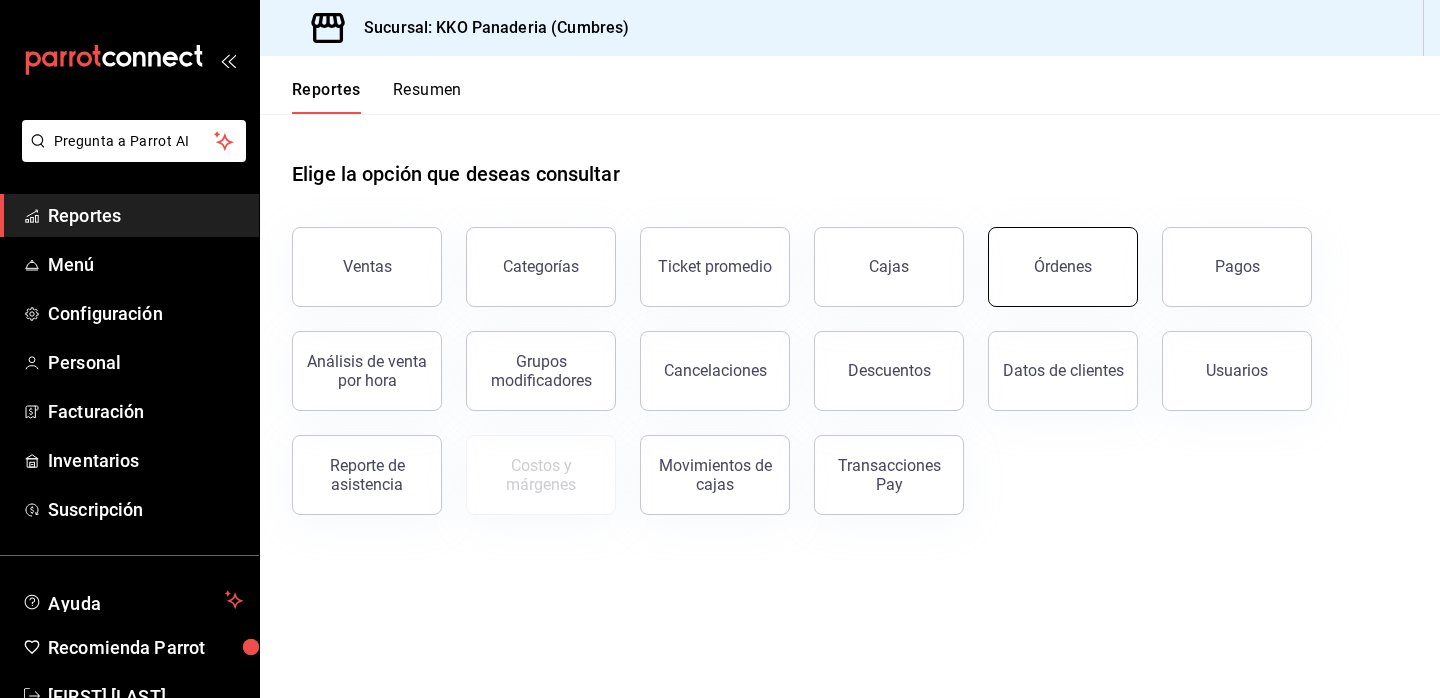 click on "Órdenes" at bounding box center [1063, 267] 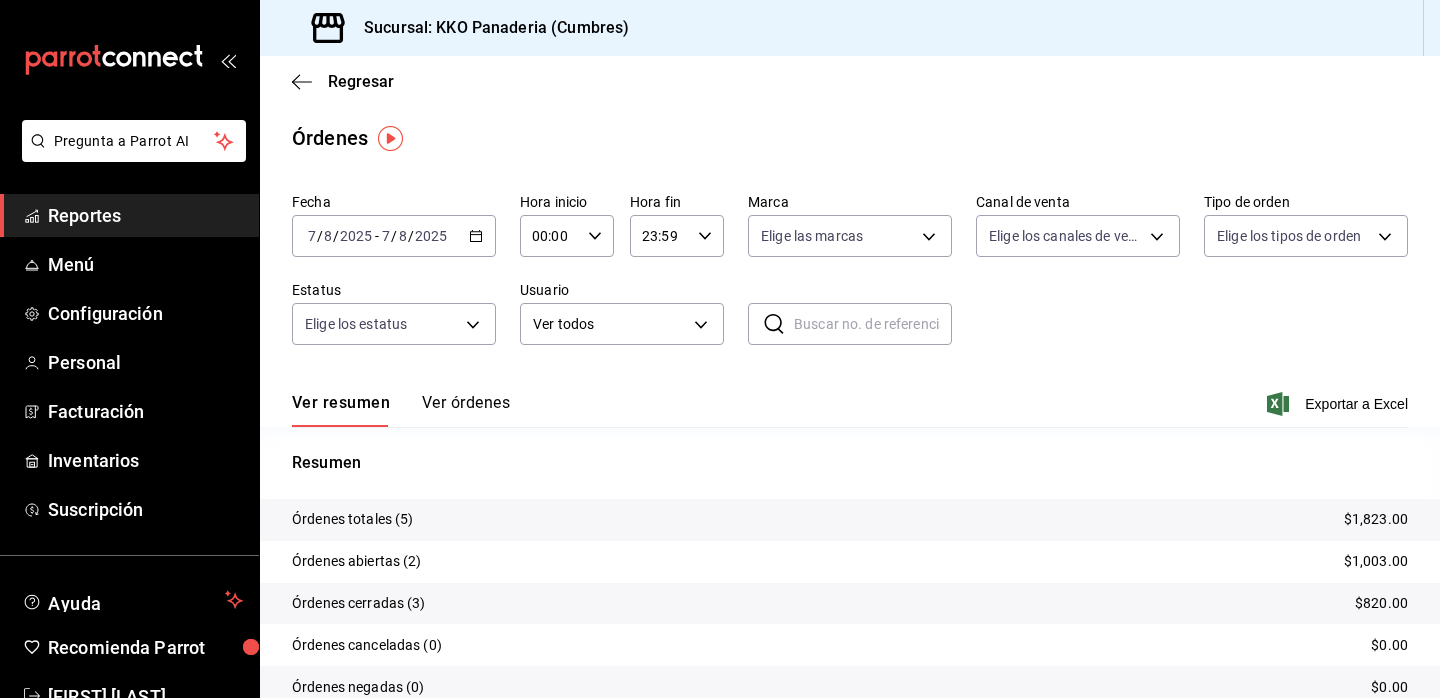 click on "Reportes" at bounding box center [145, 215] 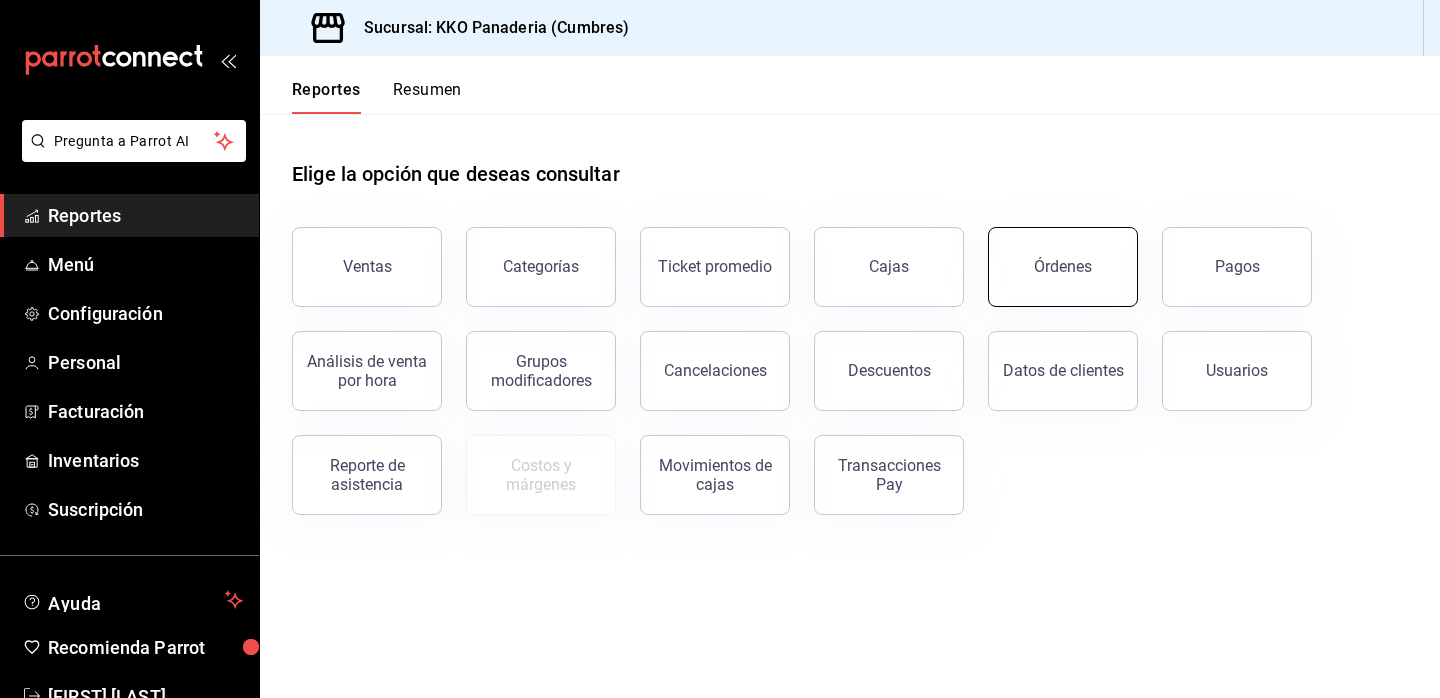 click on "Órdenes" at bounding box center [1063, 267] 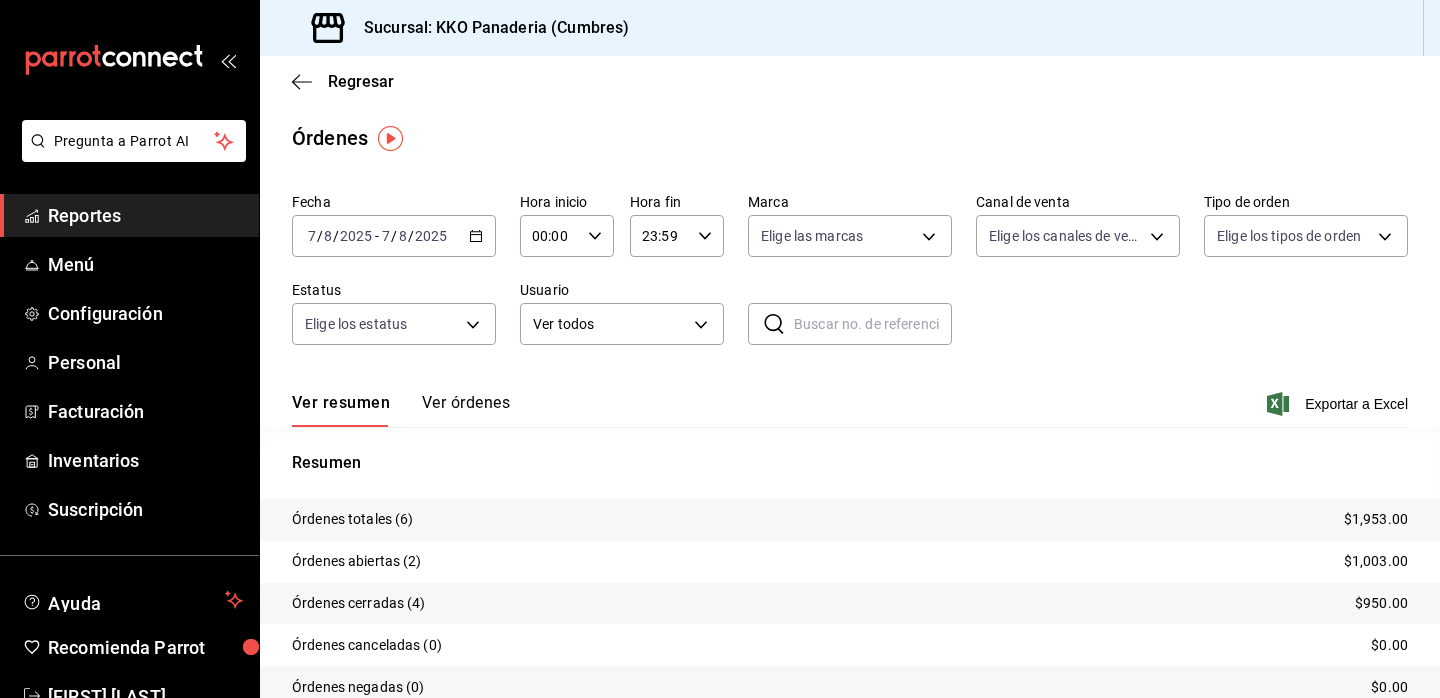 click on "Reportes" at bounding box center [145, 215] 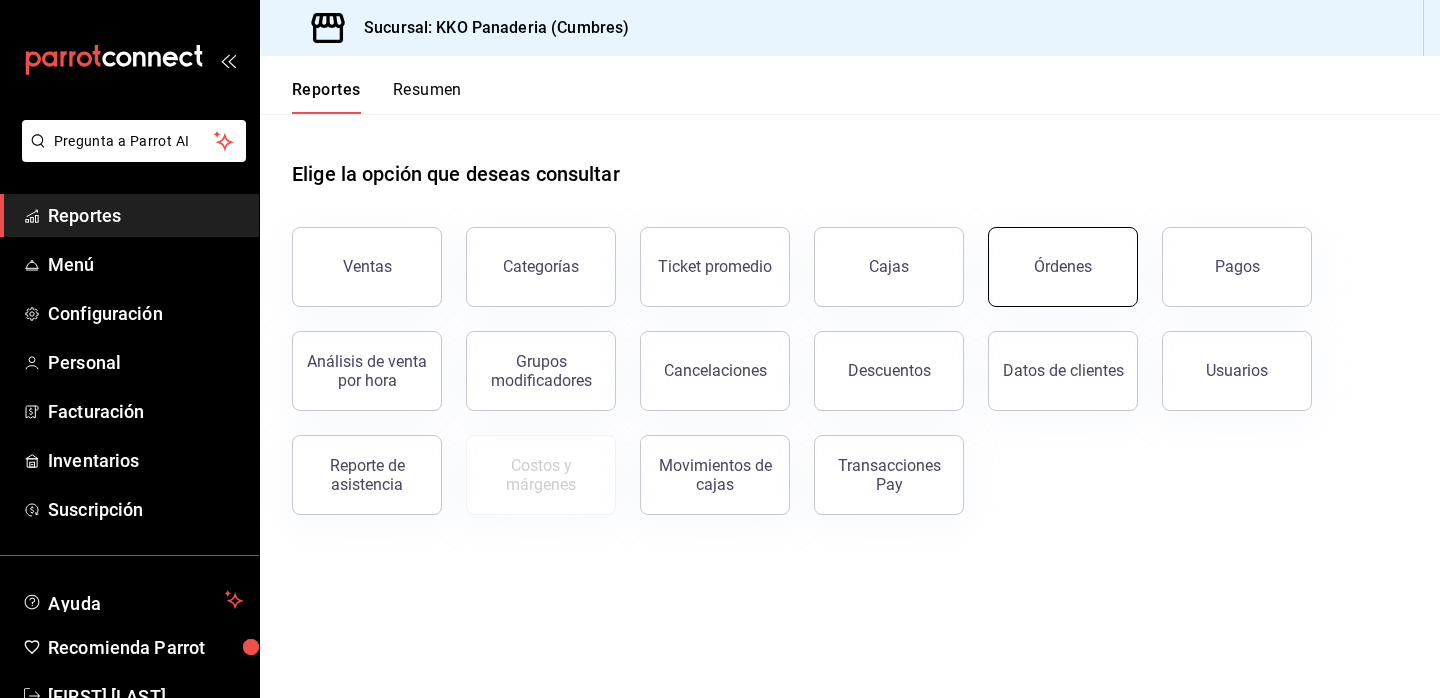click on "Órdenes" at bounding box center [1063, 267] 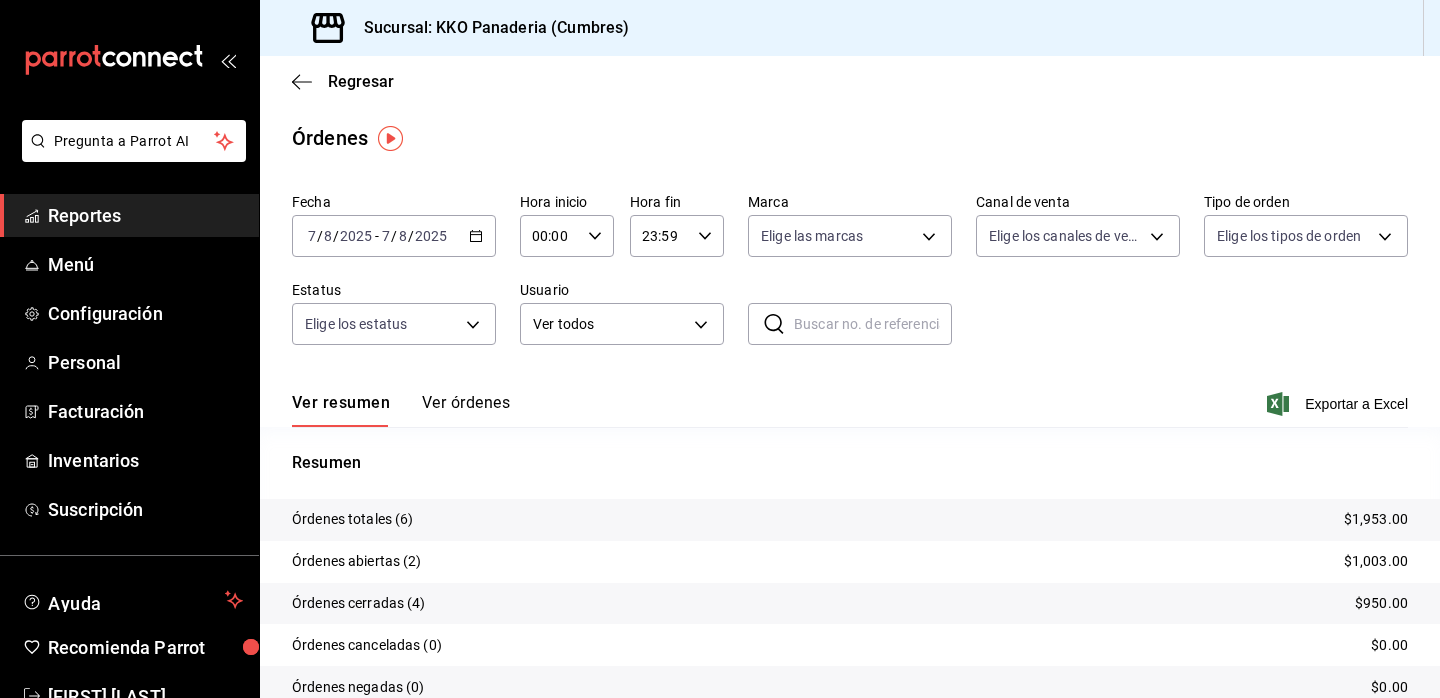 click on "Reportes" at bounding box center (145, 215) 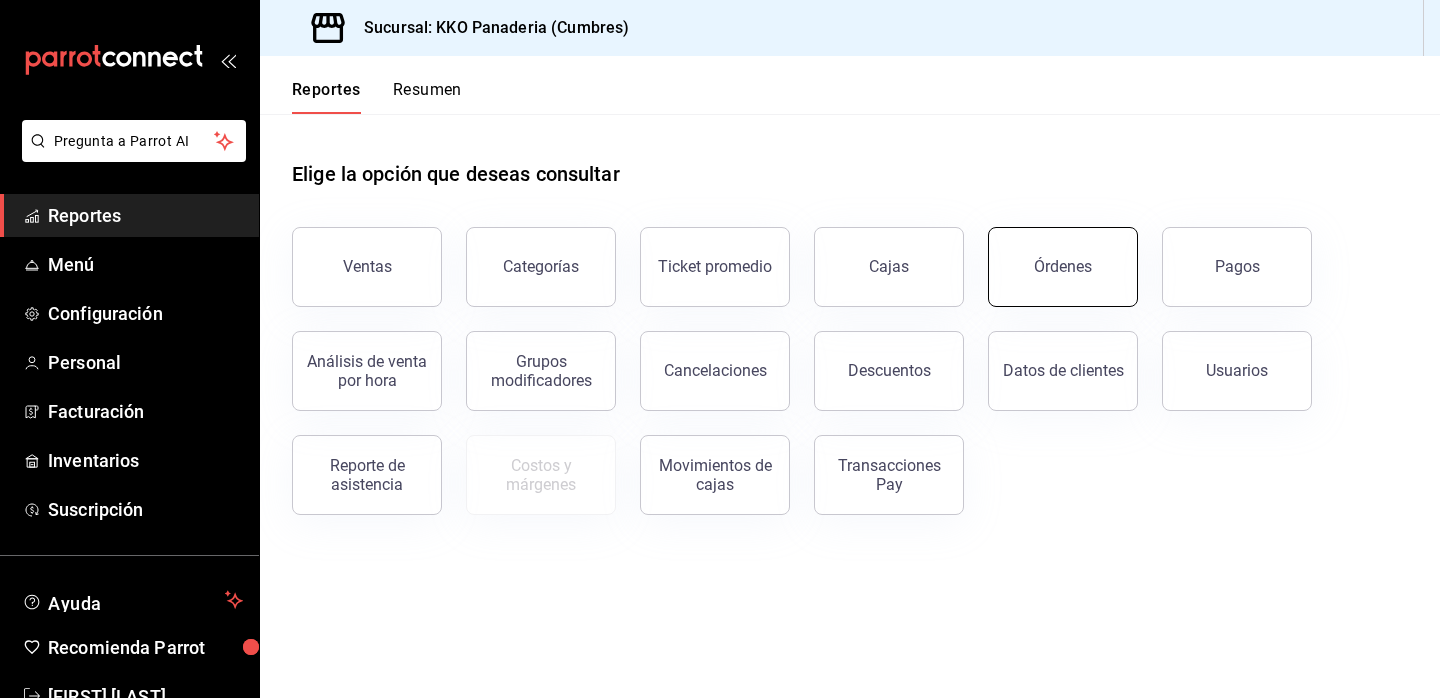 click on "Órdenes" at bounding box center [1063, 267] 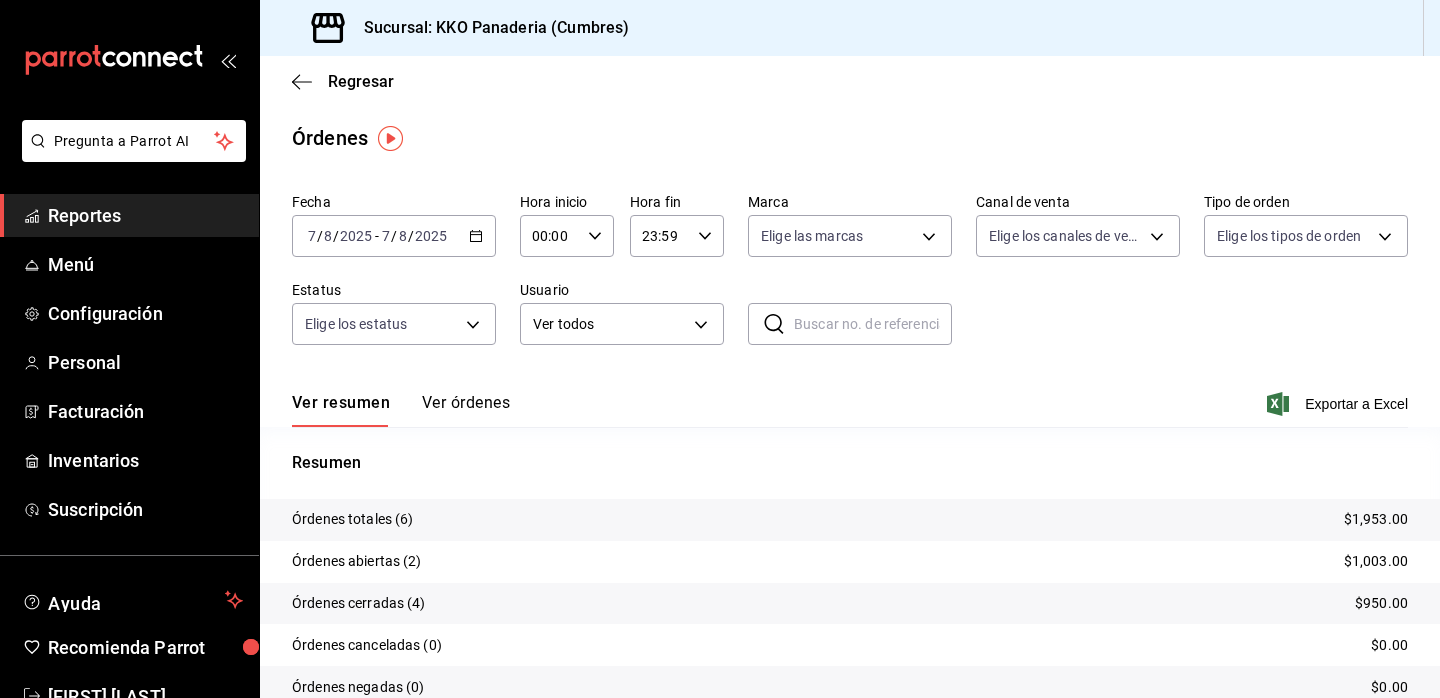 click on "Reportes" at bounding box center [145, 215] 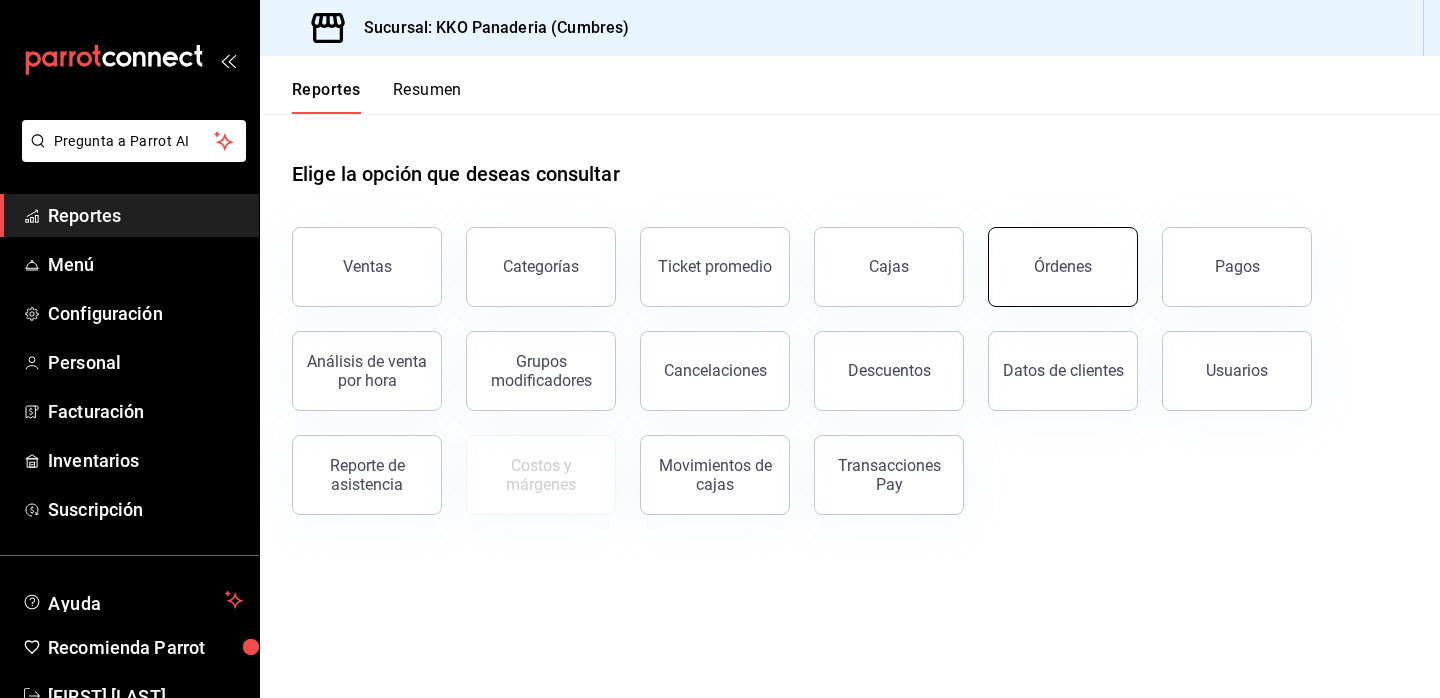 click on "Órdenes" at bounding box center [1063, 266] 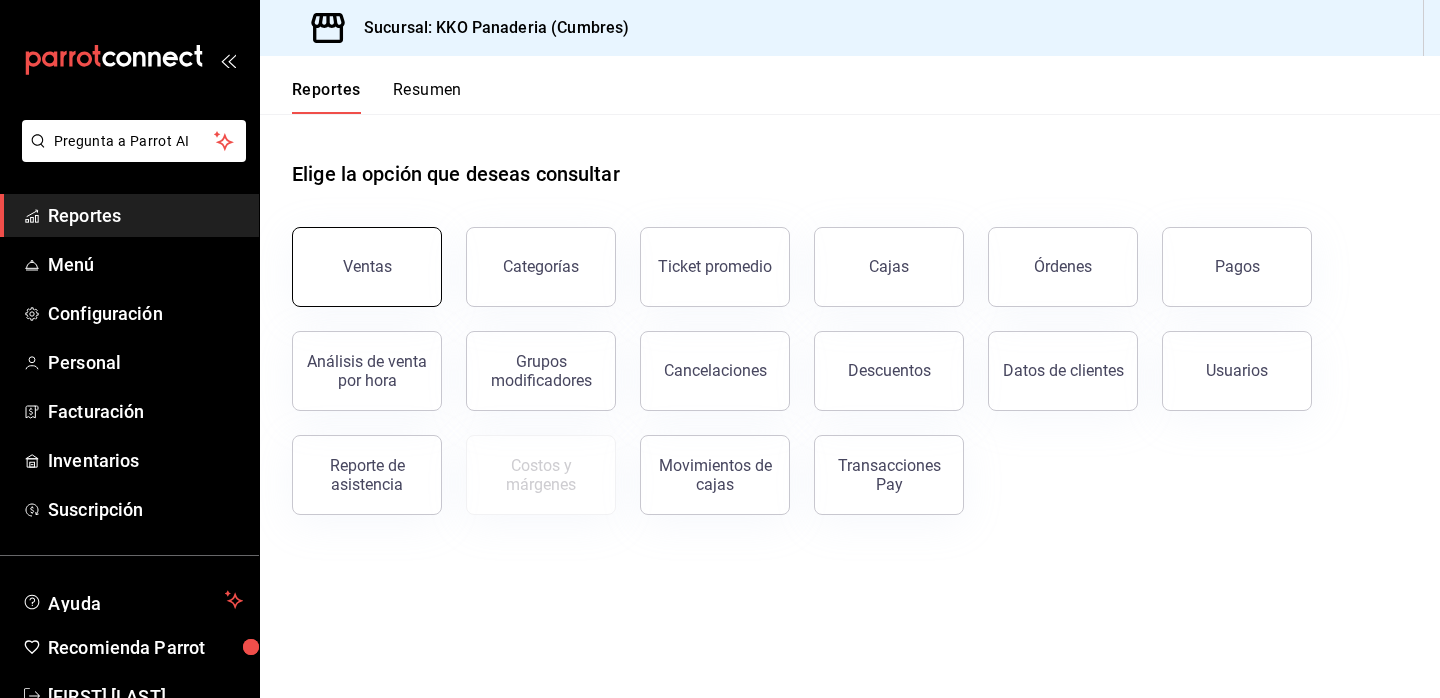 click on "Ventas" at bounding box center [367, 266] 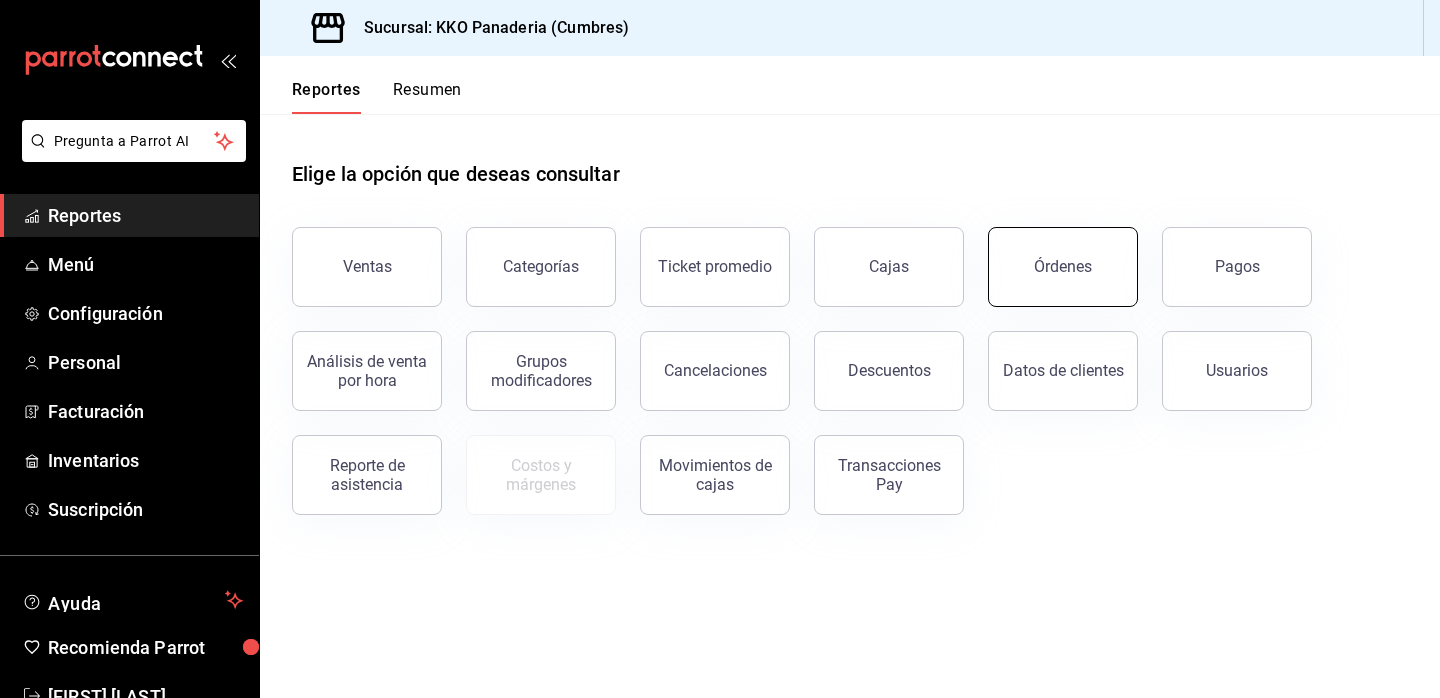 click on "Órdenes" at bounding box center (1063, 267) 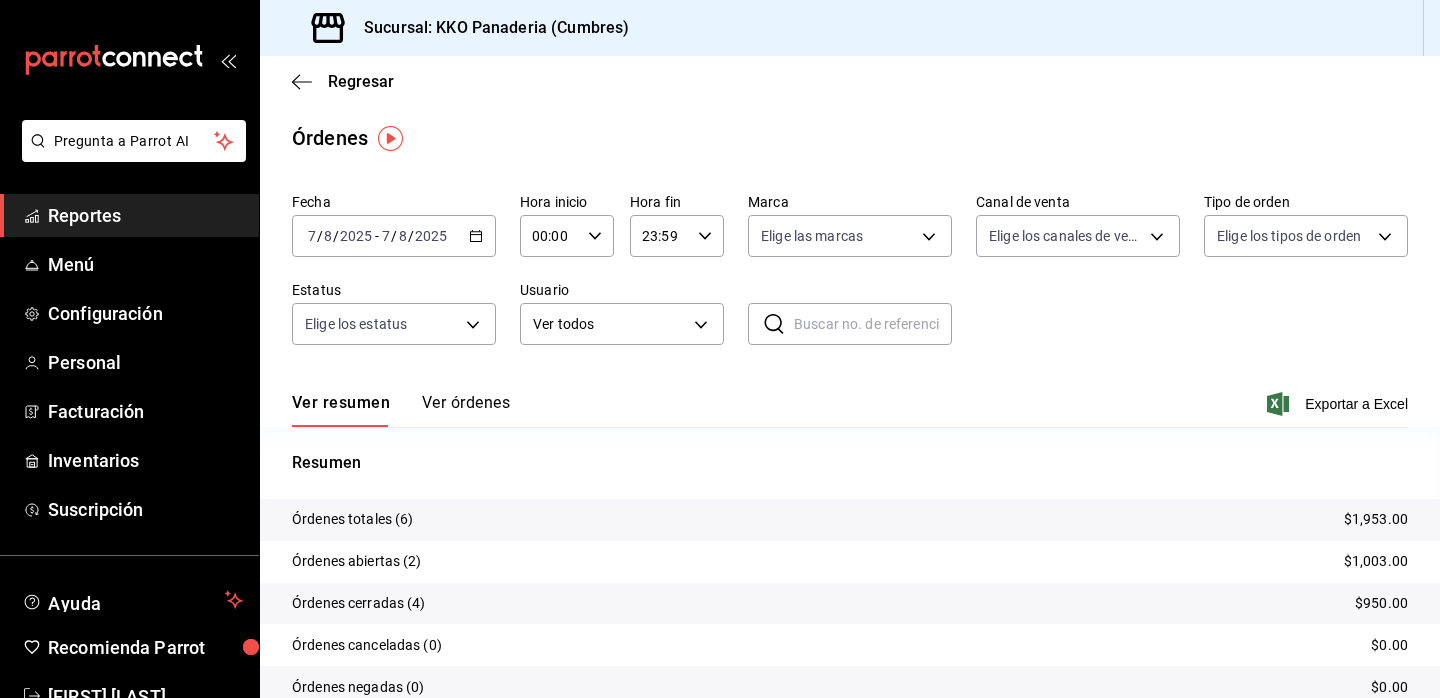 click on "Reportes" at bounding box center [145, 215] 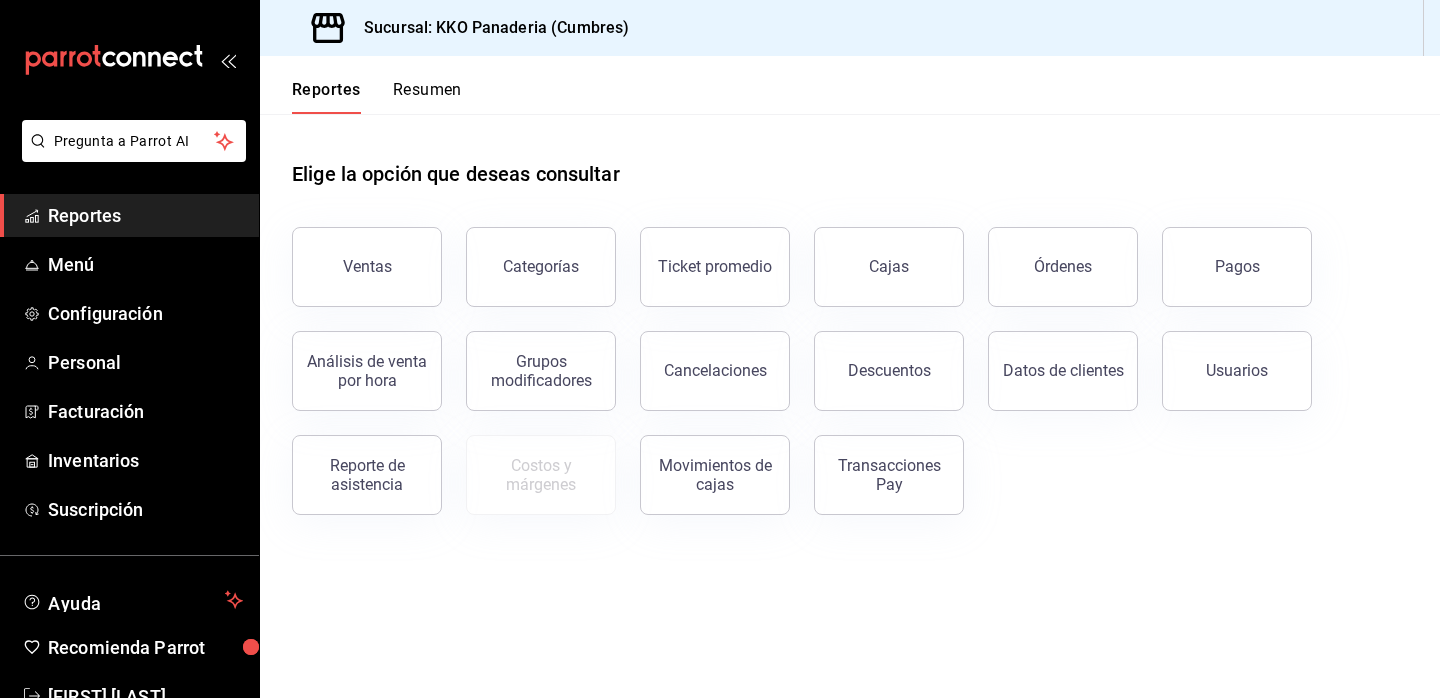 click on "Órdenes" at bounding box center [1051, 255] 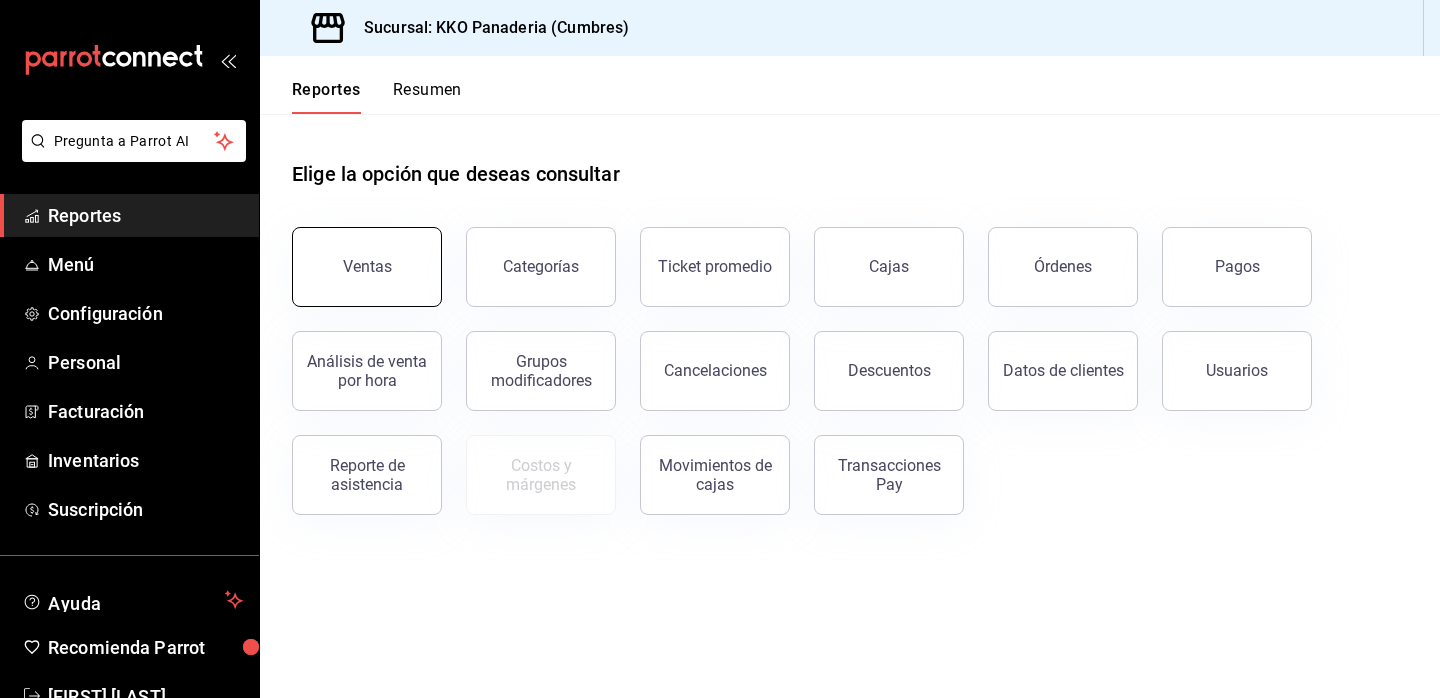 click on "Ventas" at bounding box center (367, 266) 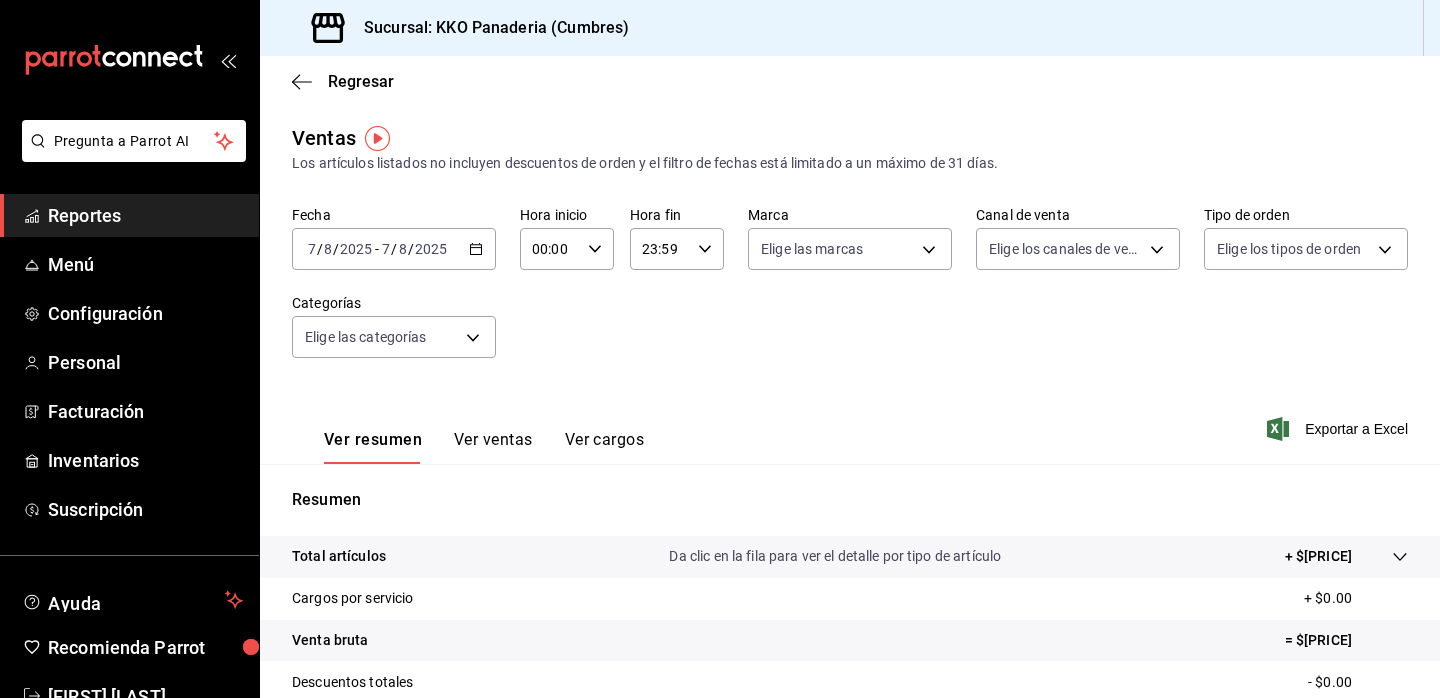 click on "Reportes" at bounding box center (145, 215) 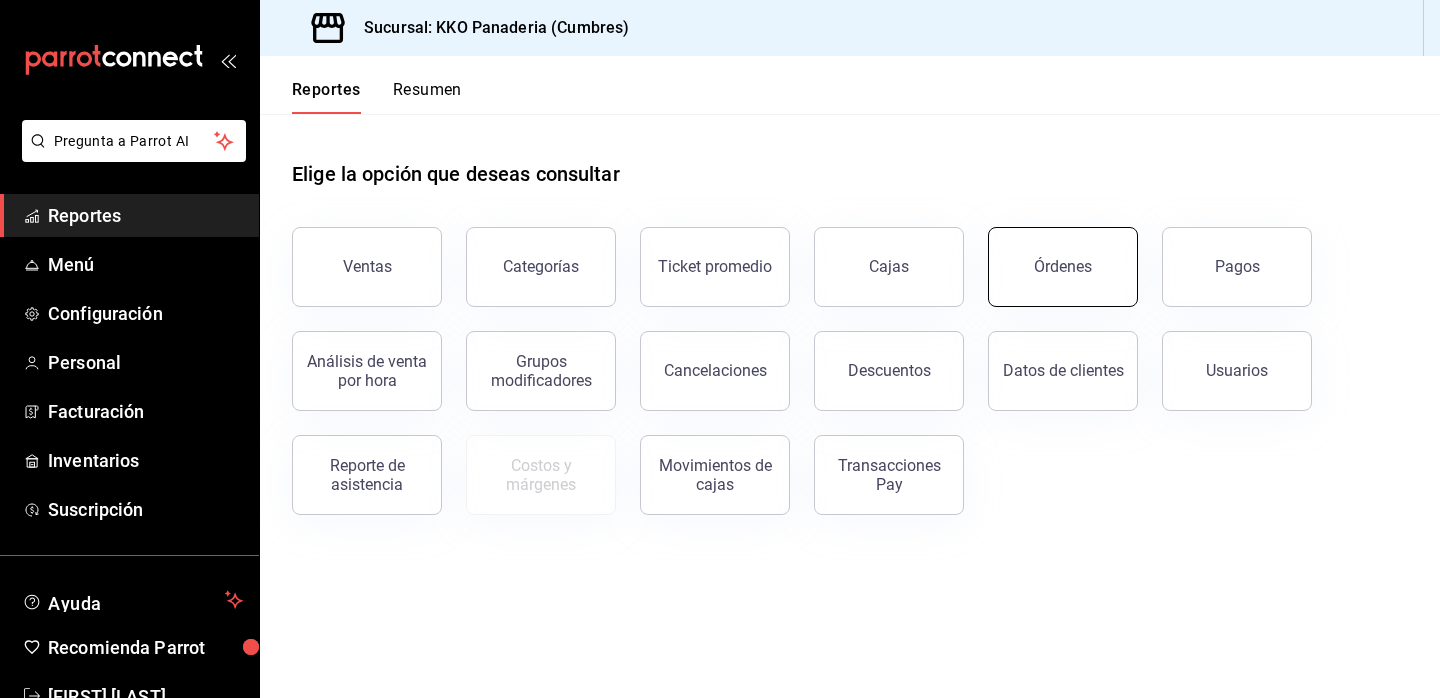 click on "Órdenes" at bounding box center [1063, 267] 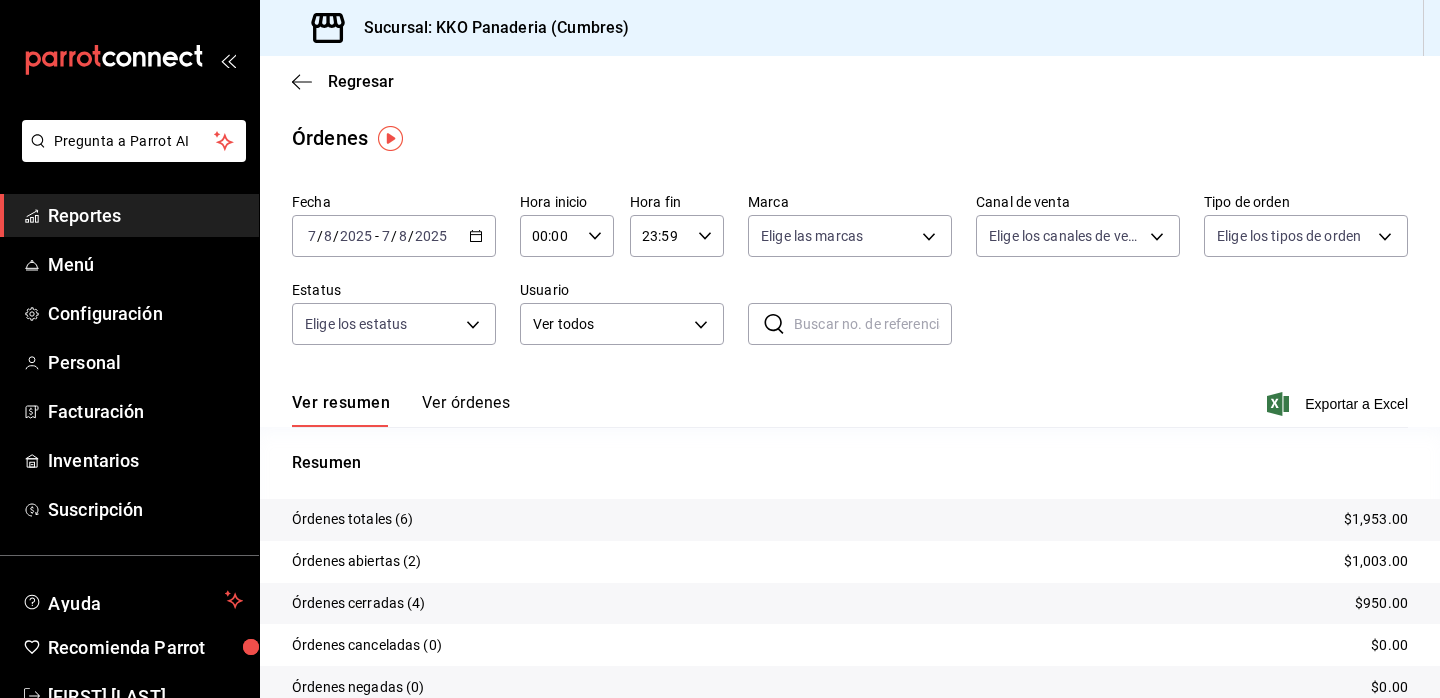 click on "Ver órdenes" at bounding box center [466, 410] 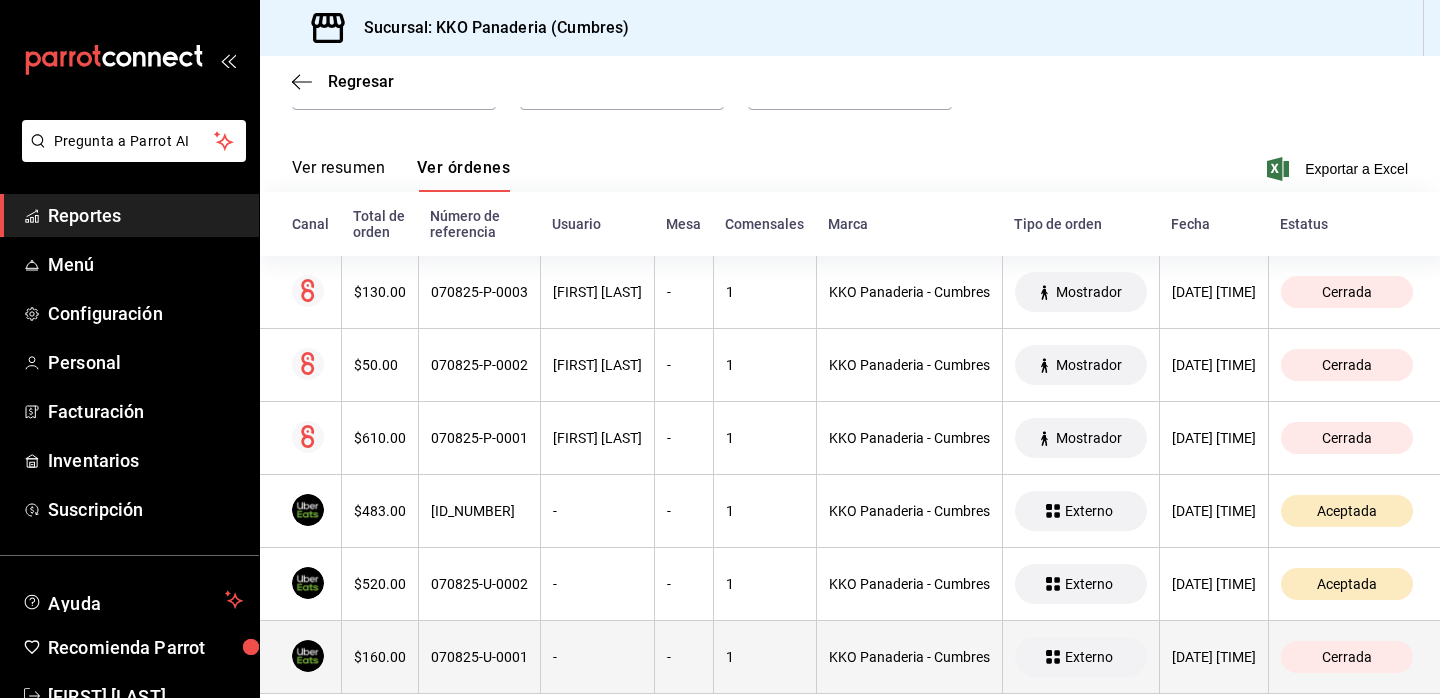 scroll, scrollTop: 272, scrollLeft: 0, axis: vertical 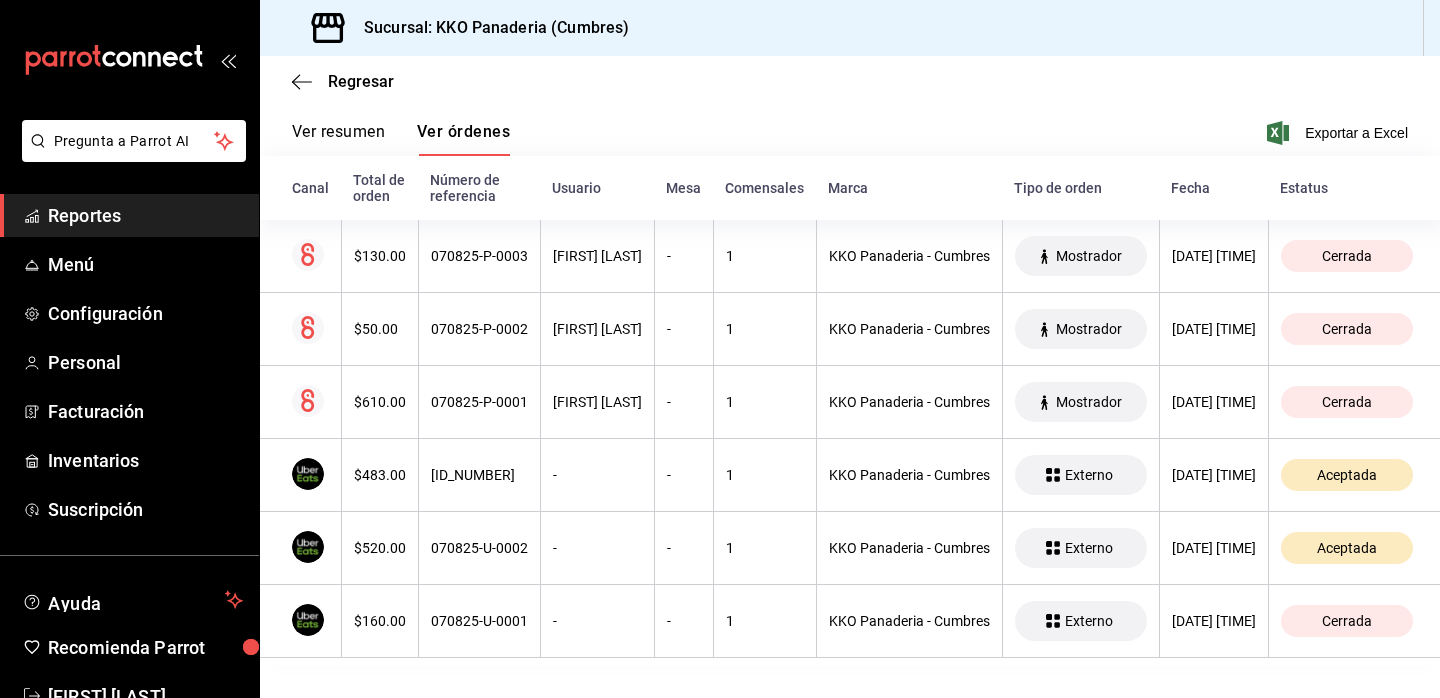 click on "Reportes" at bounding box center (145, 215) 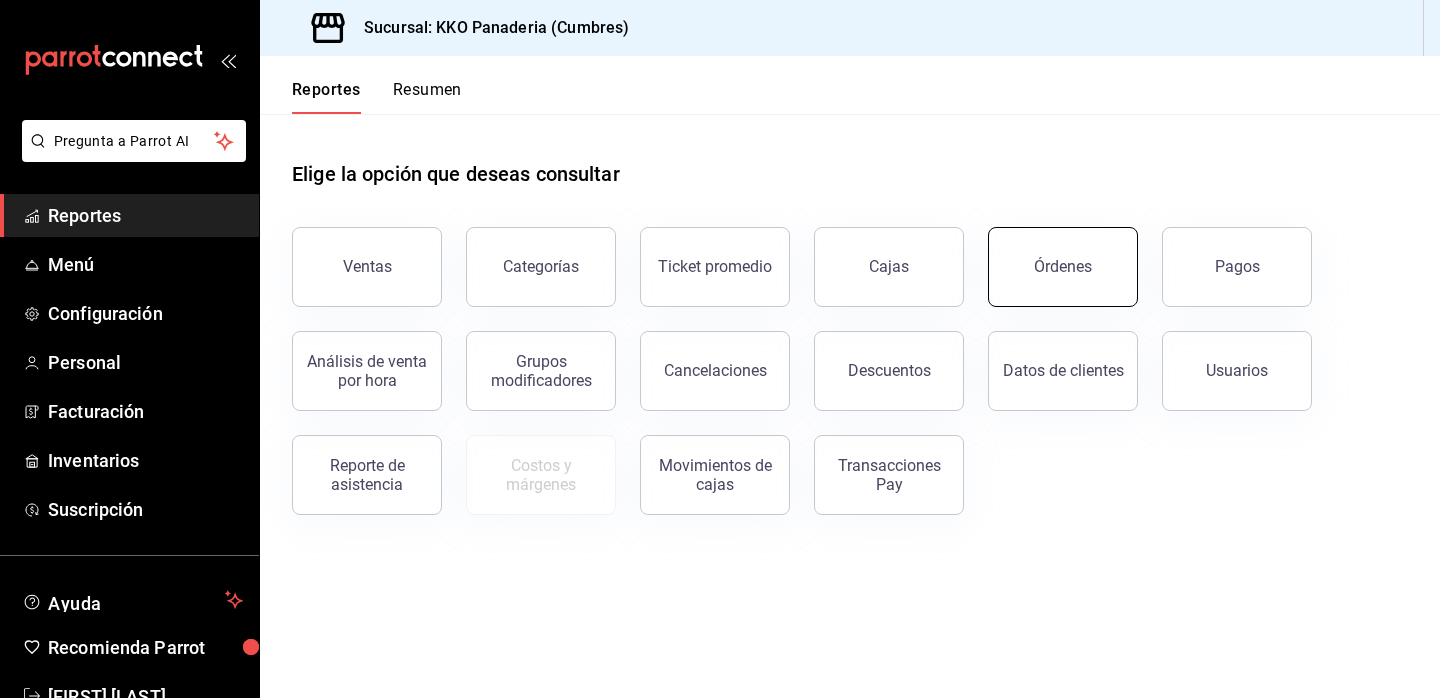click on "Órdenes" at bounding box center (1063, 266) 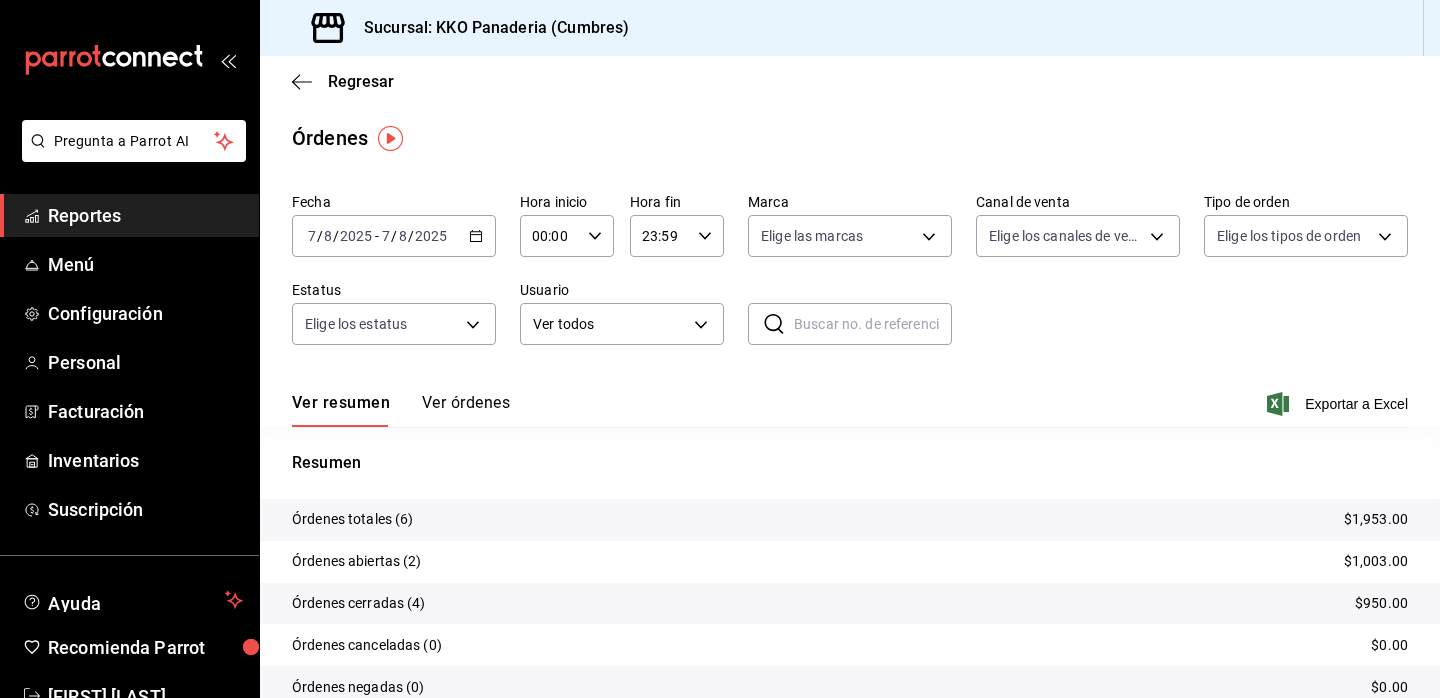 click on "Reportes" at bounding box center [145, 215] 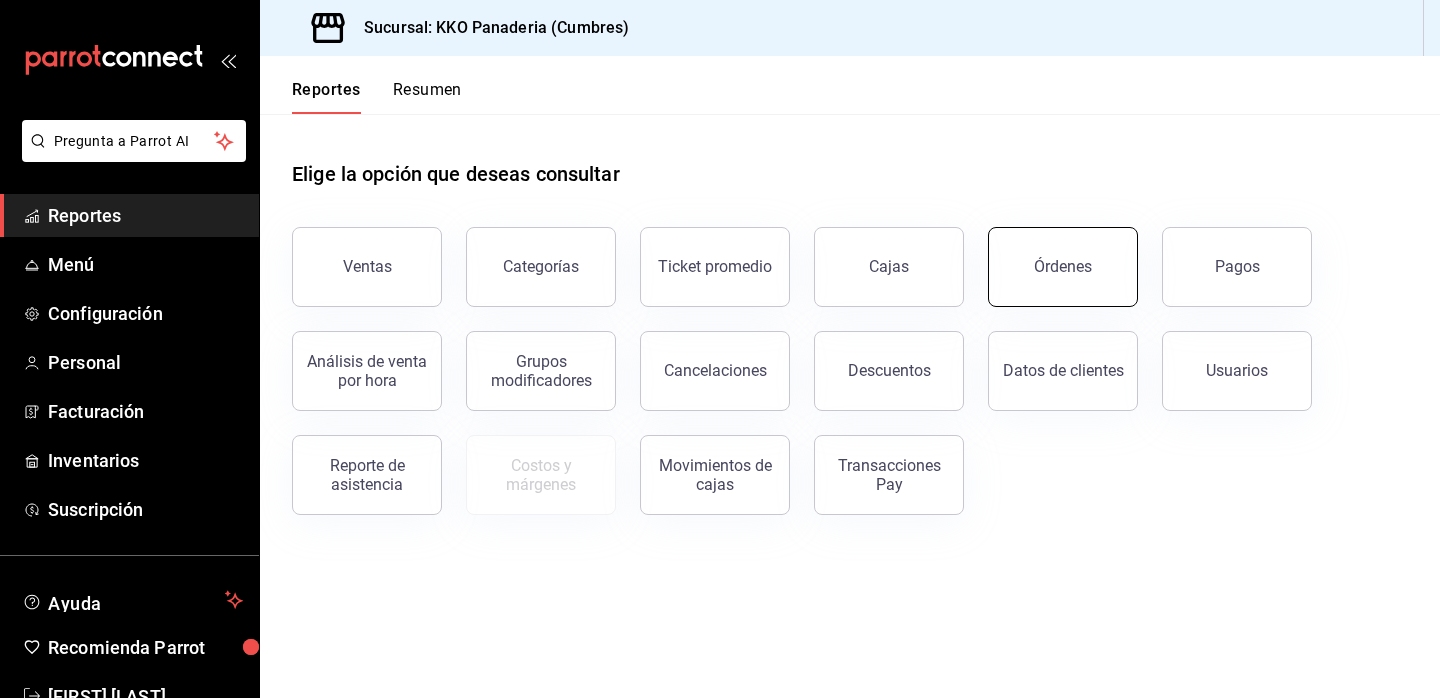 click on "Órdenes" at bounding box center (1063, 266) 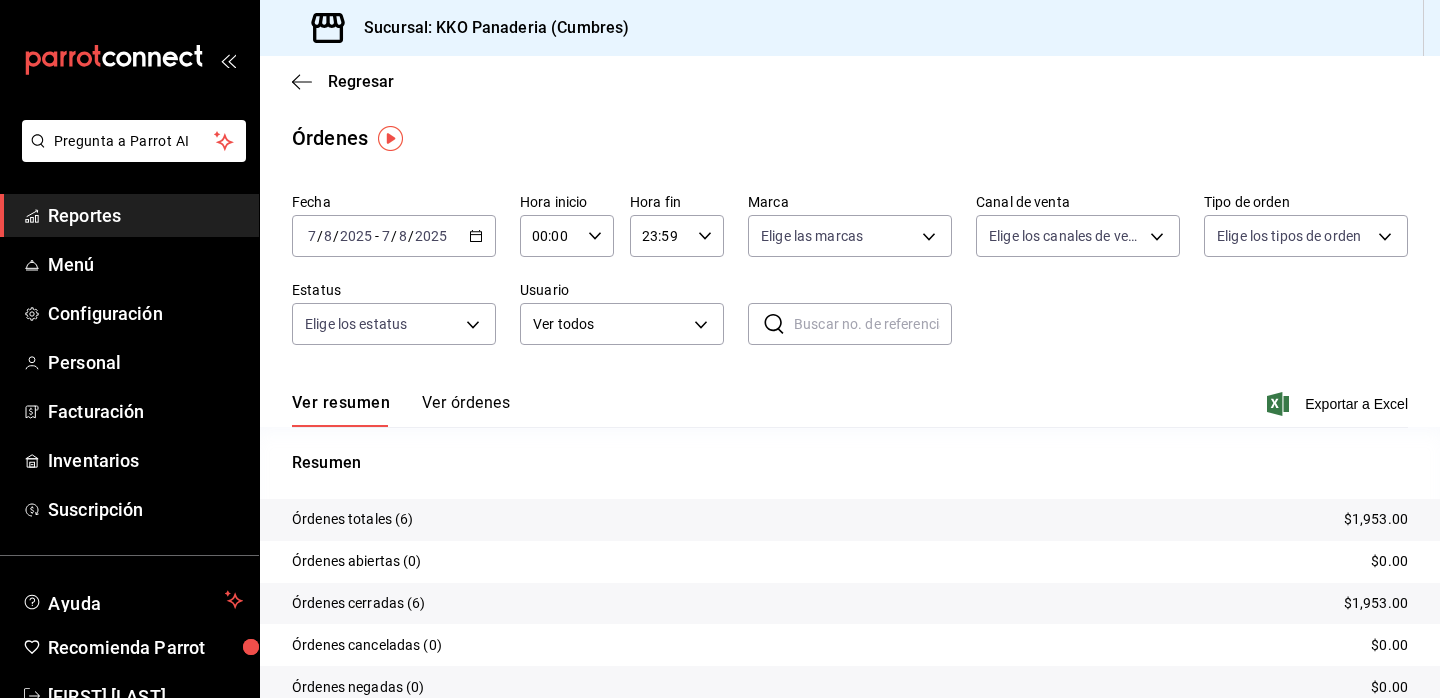 click on "Reportes" at bounding box center (145, 215) 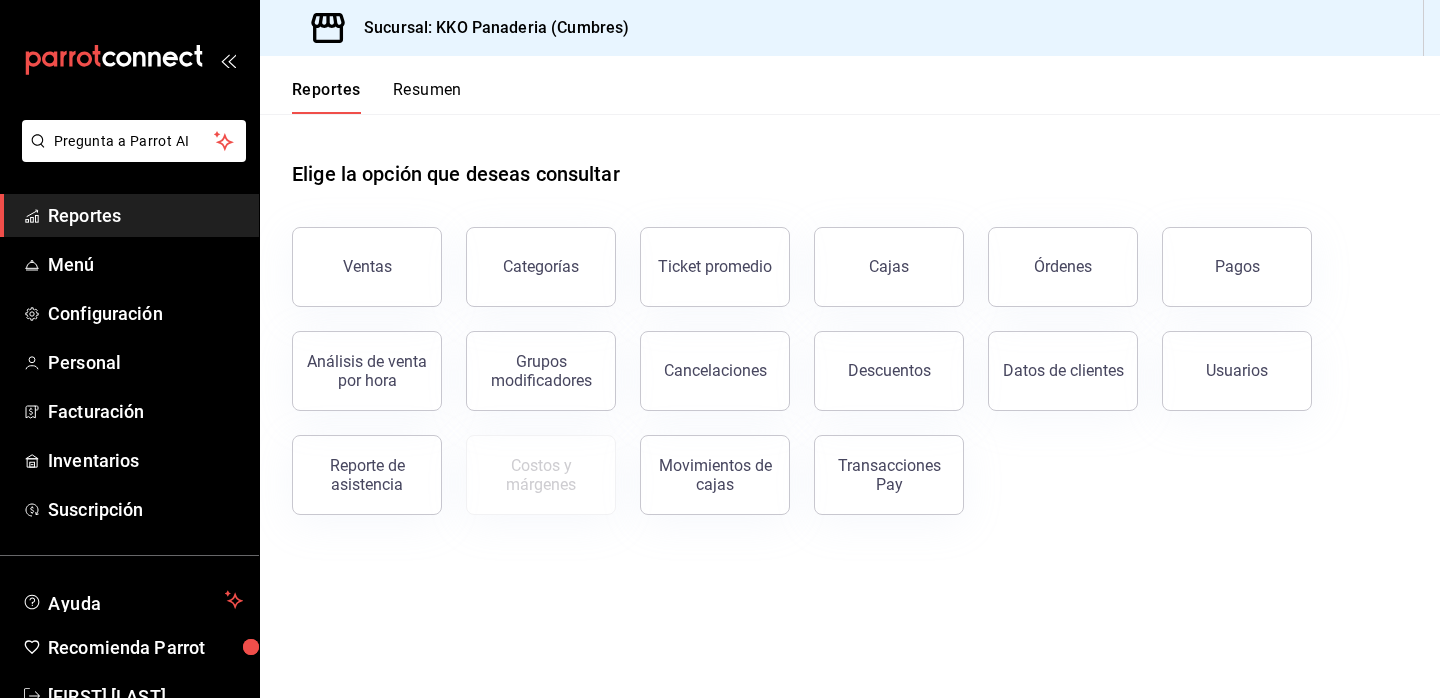 click on "Reportes" at bounding box center (145, 215) 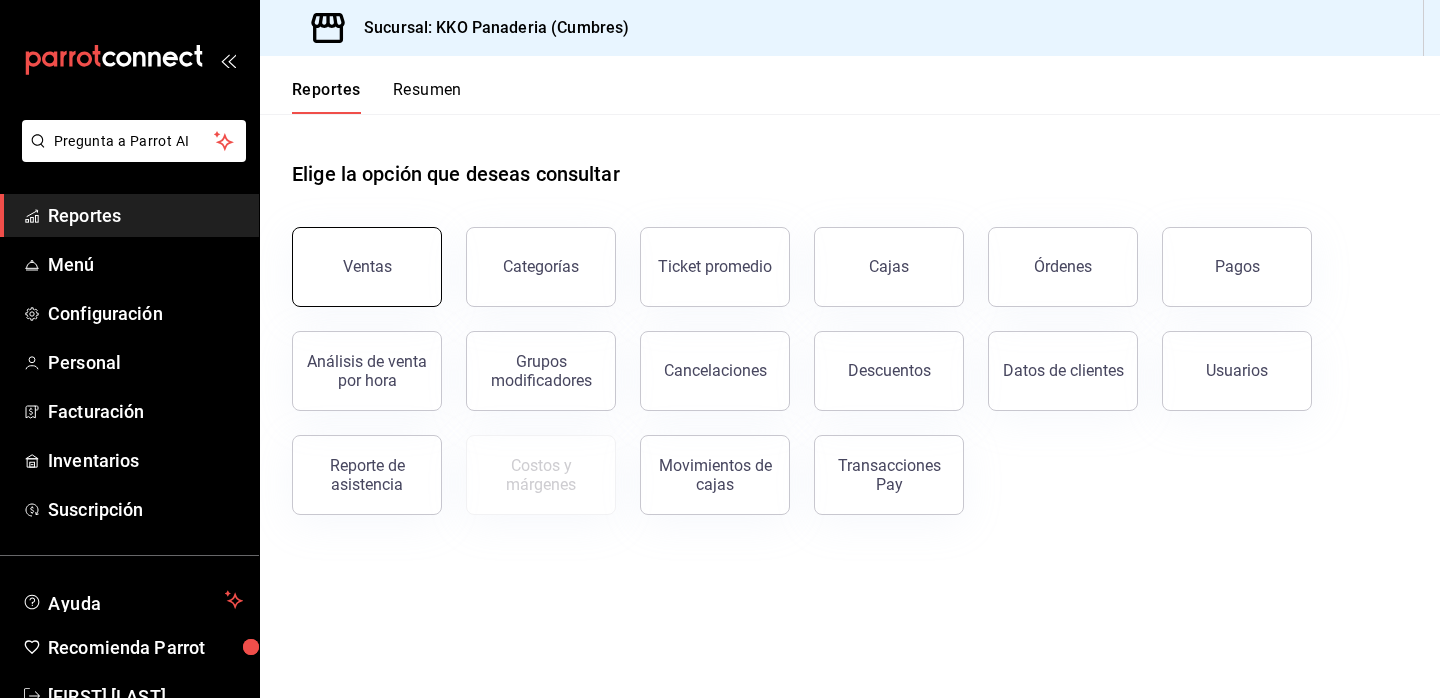 click on "Ventas" at bounding box center [367, 266] 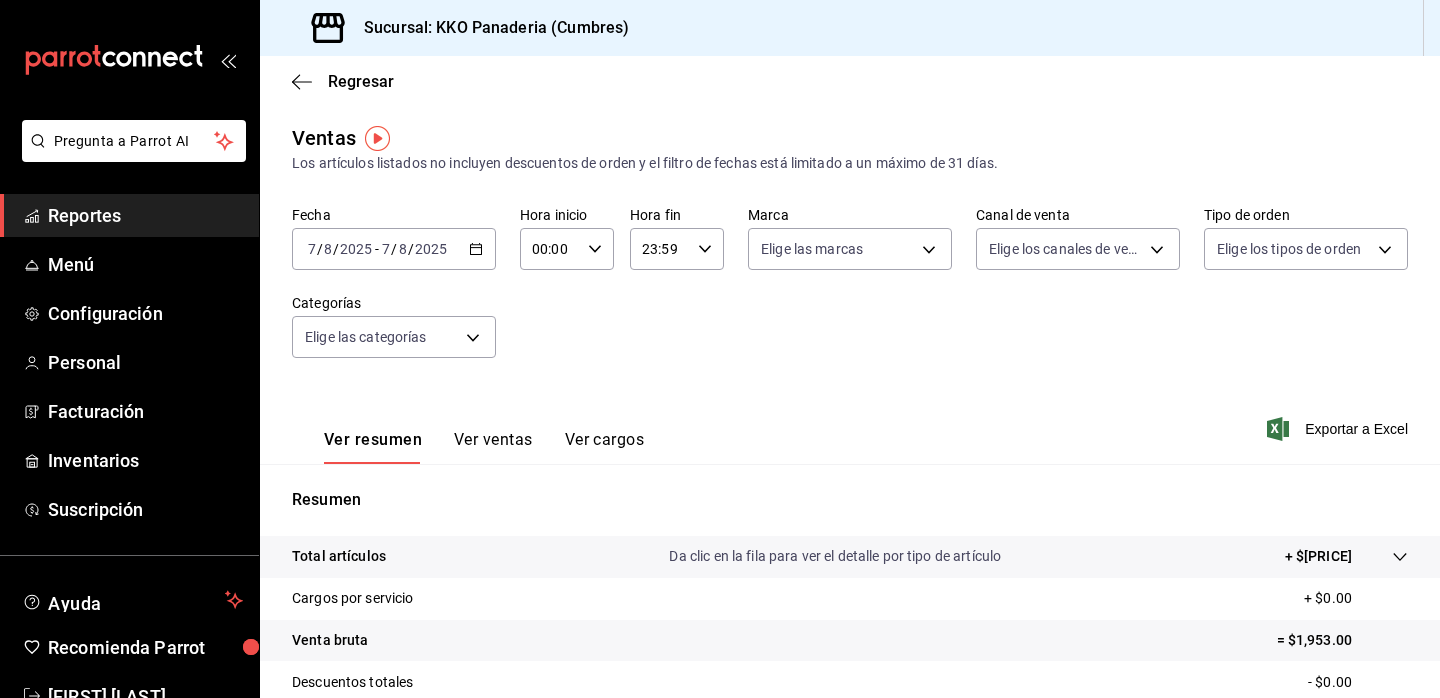click on "Reportes" at bounding box center [145, 215] 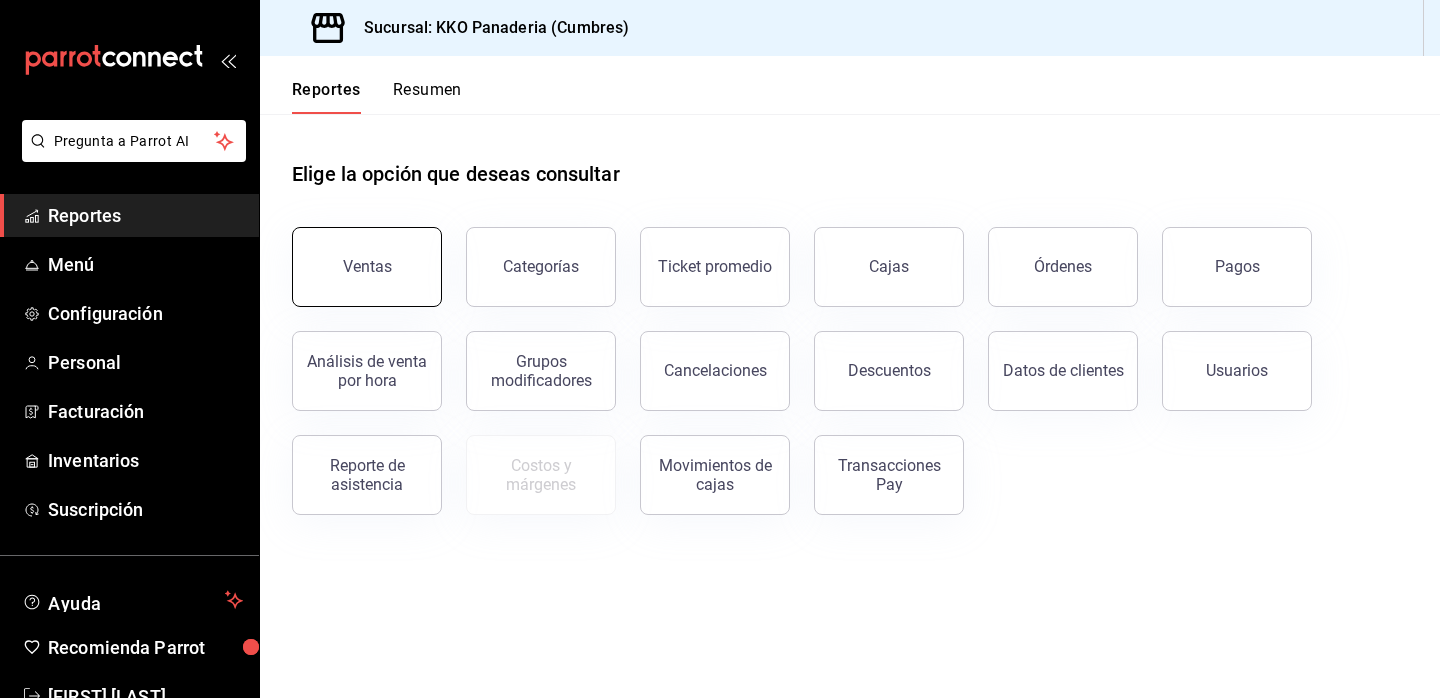 click on "Ventas" at bounding box center [367, 267] 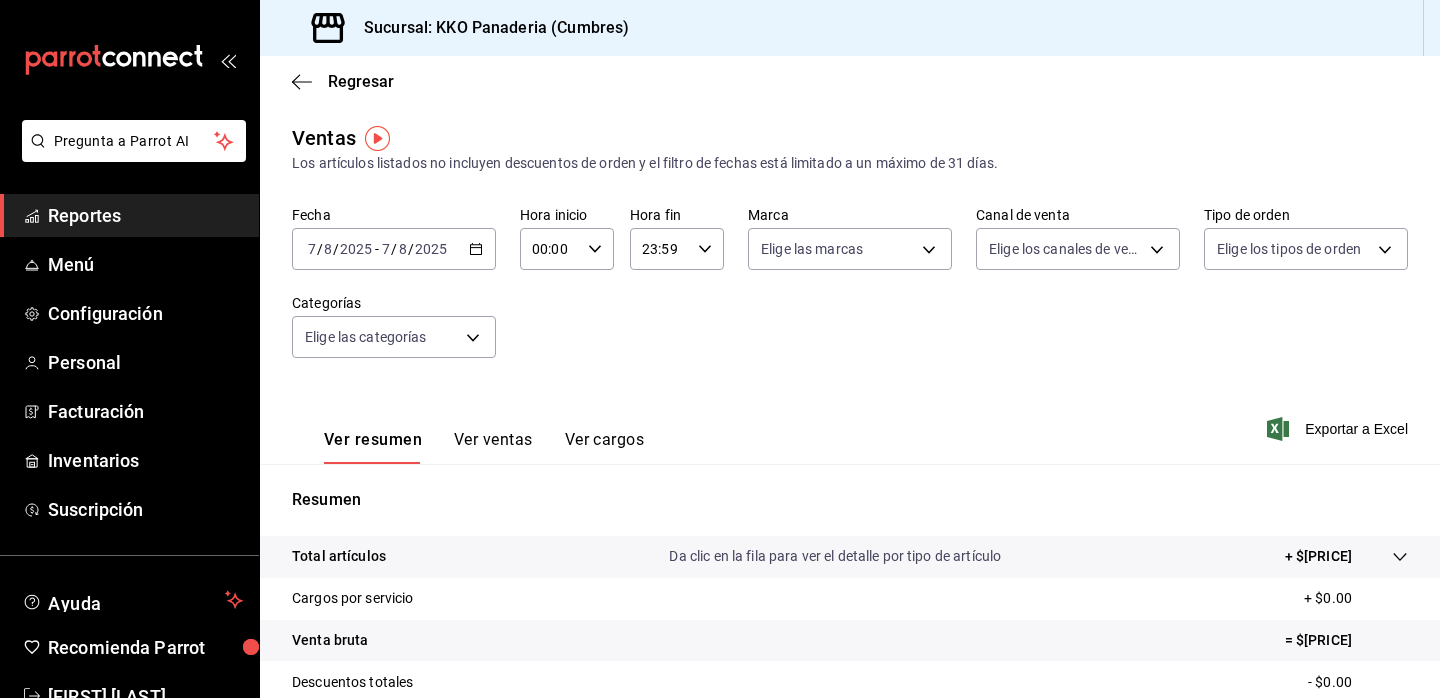 click on "Reportes" at bounding box center (145, 215) 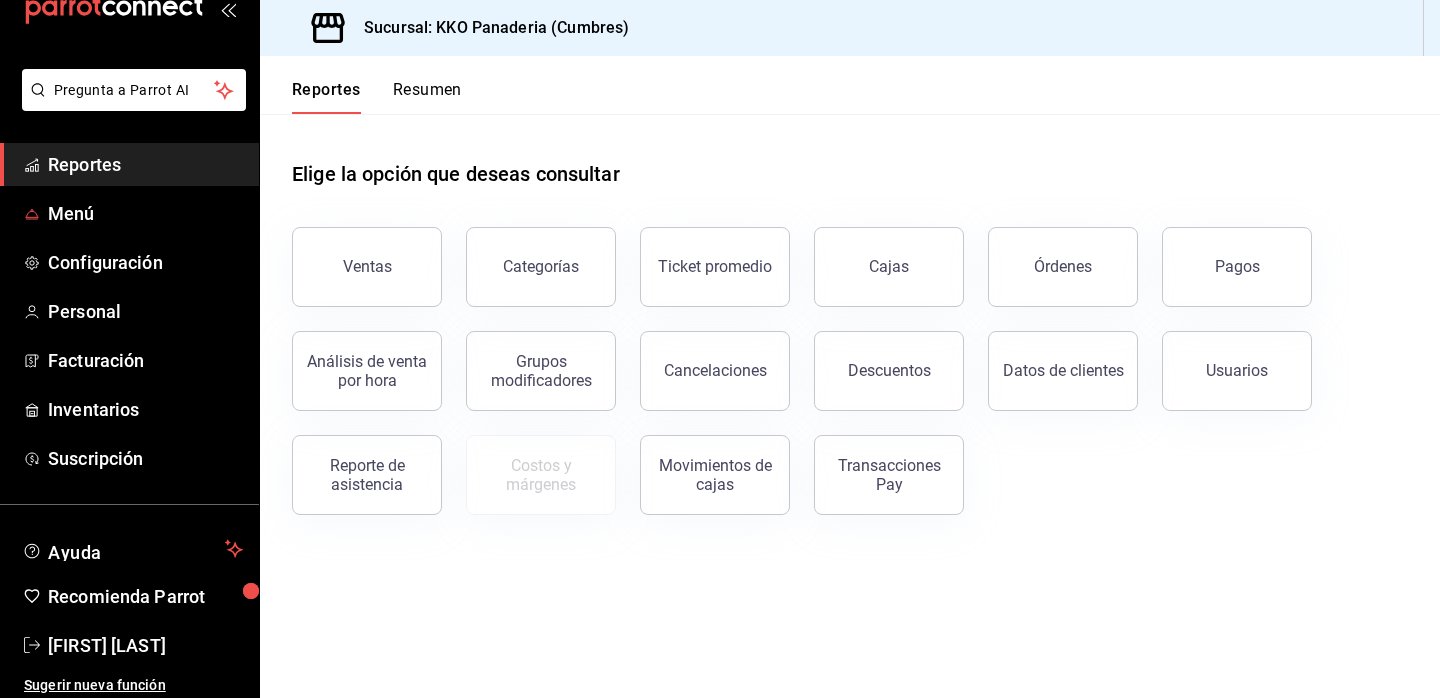 scroll, scrollTop: 56, scrollLeft: 0, axis: vertical 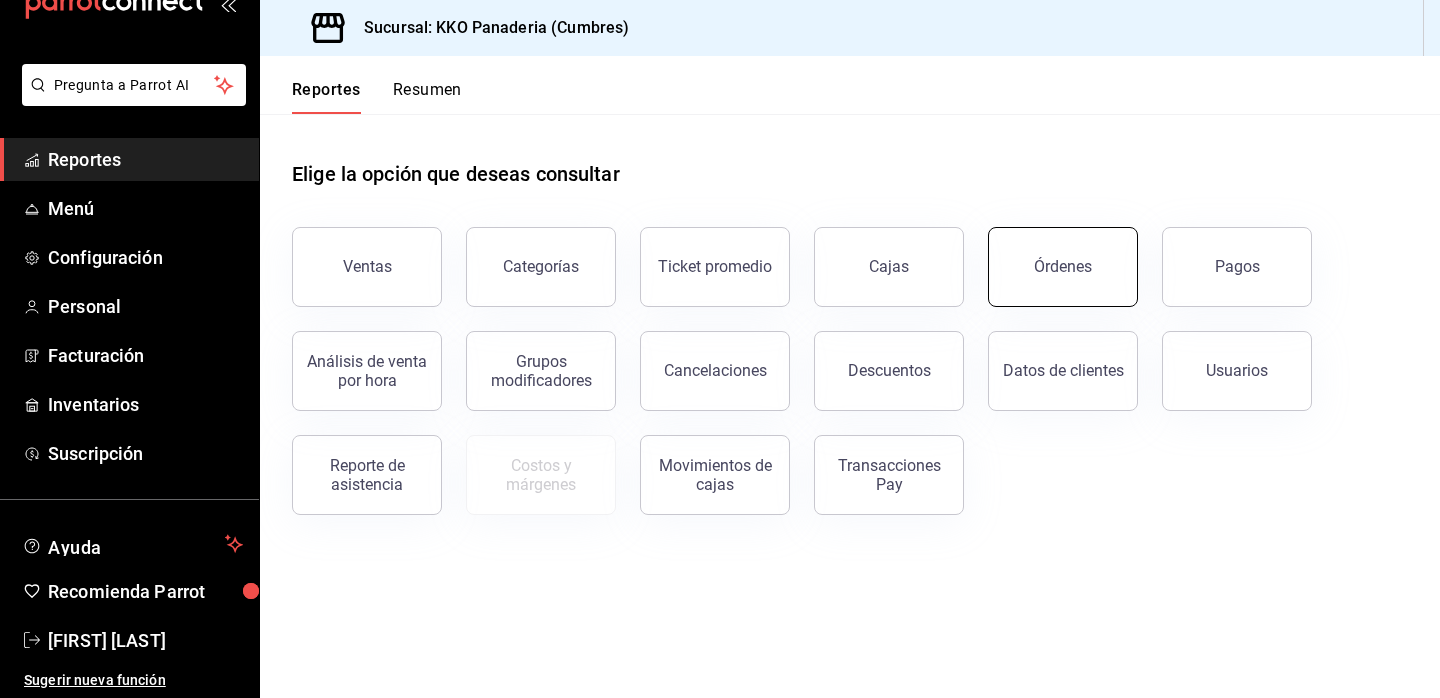 click on "Órdenes" at bounding box center (1063, 267) 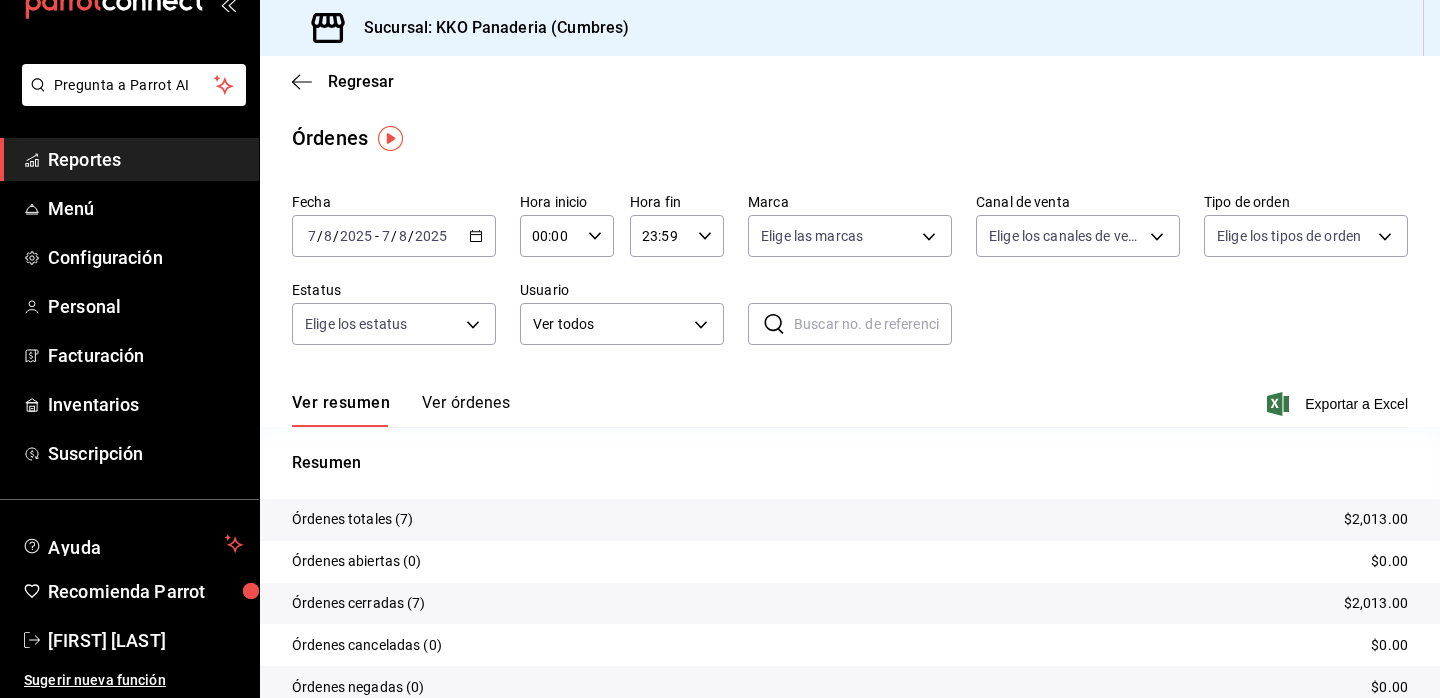 click on "Reportes" at bounding box center (145, 159) 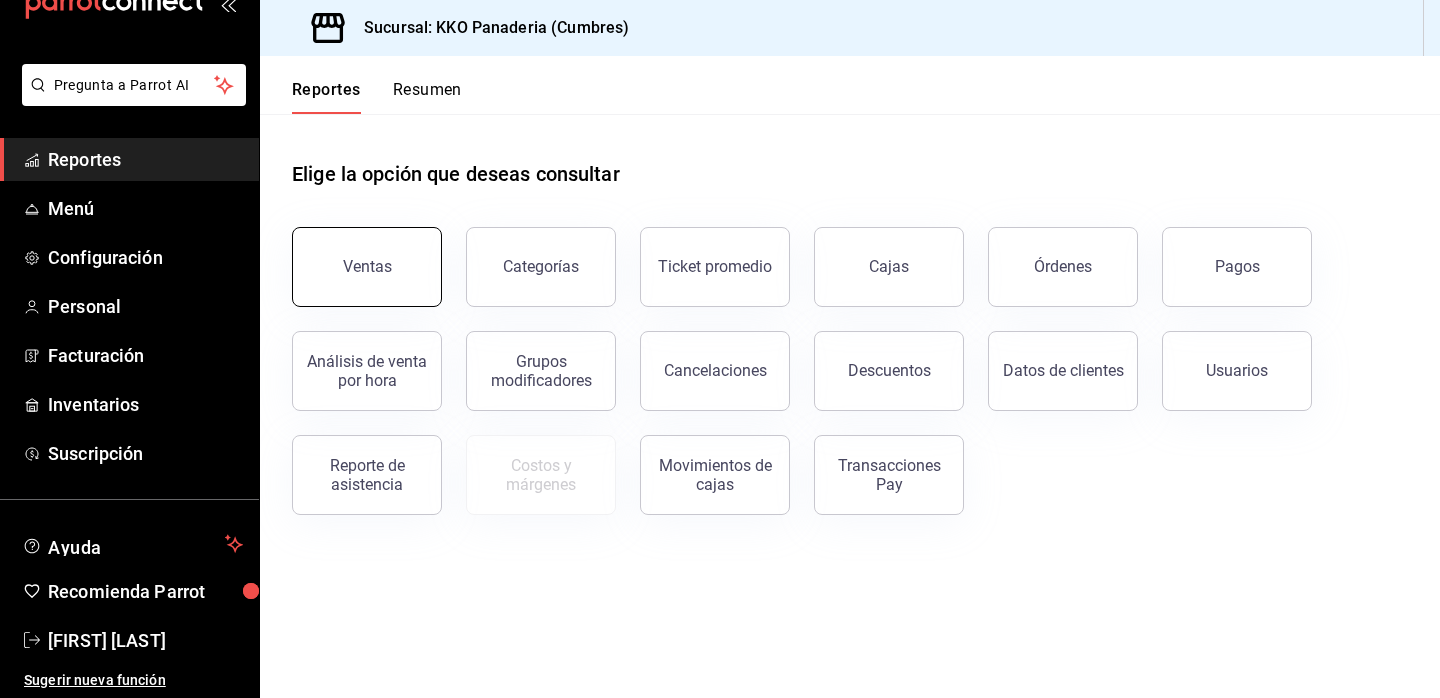 click on "Ventas" at bounding box center [367, 267] 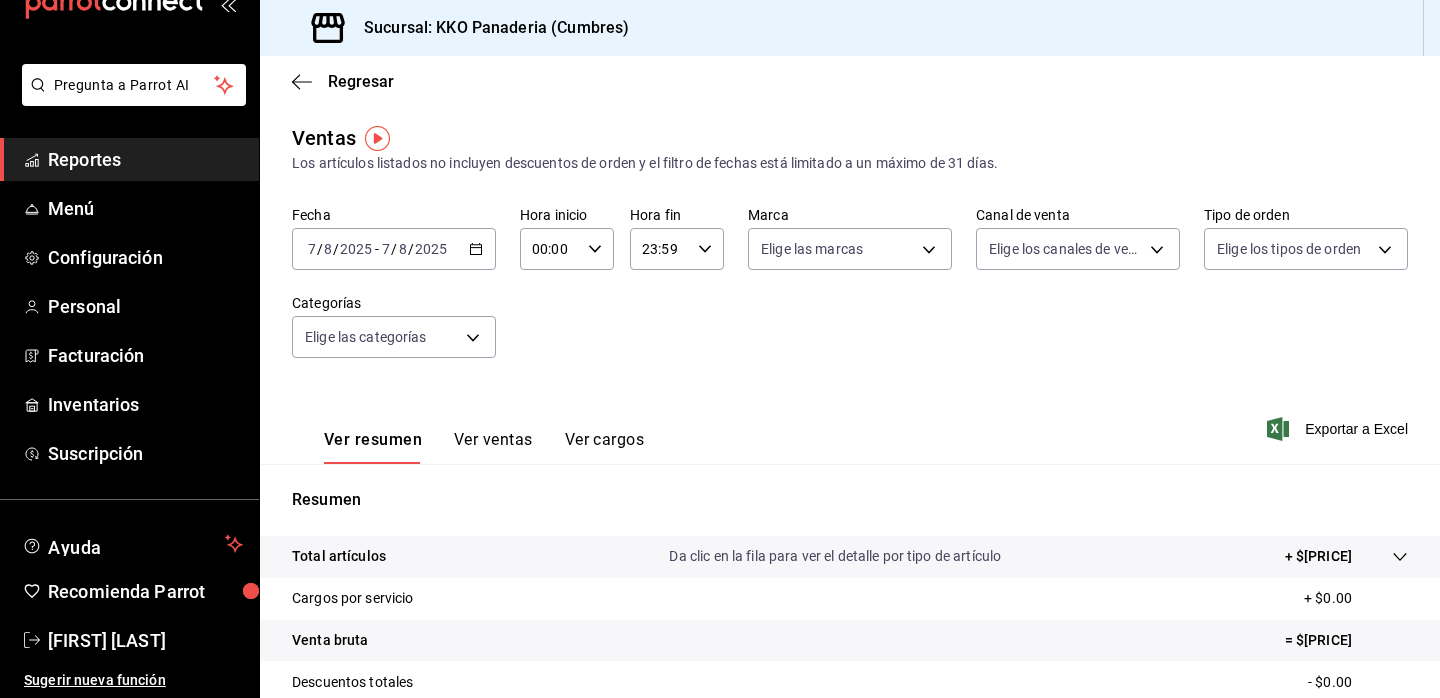 click on "Reportes" at bounding box center [145, 159] 